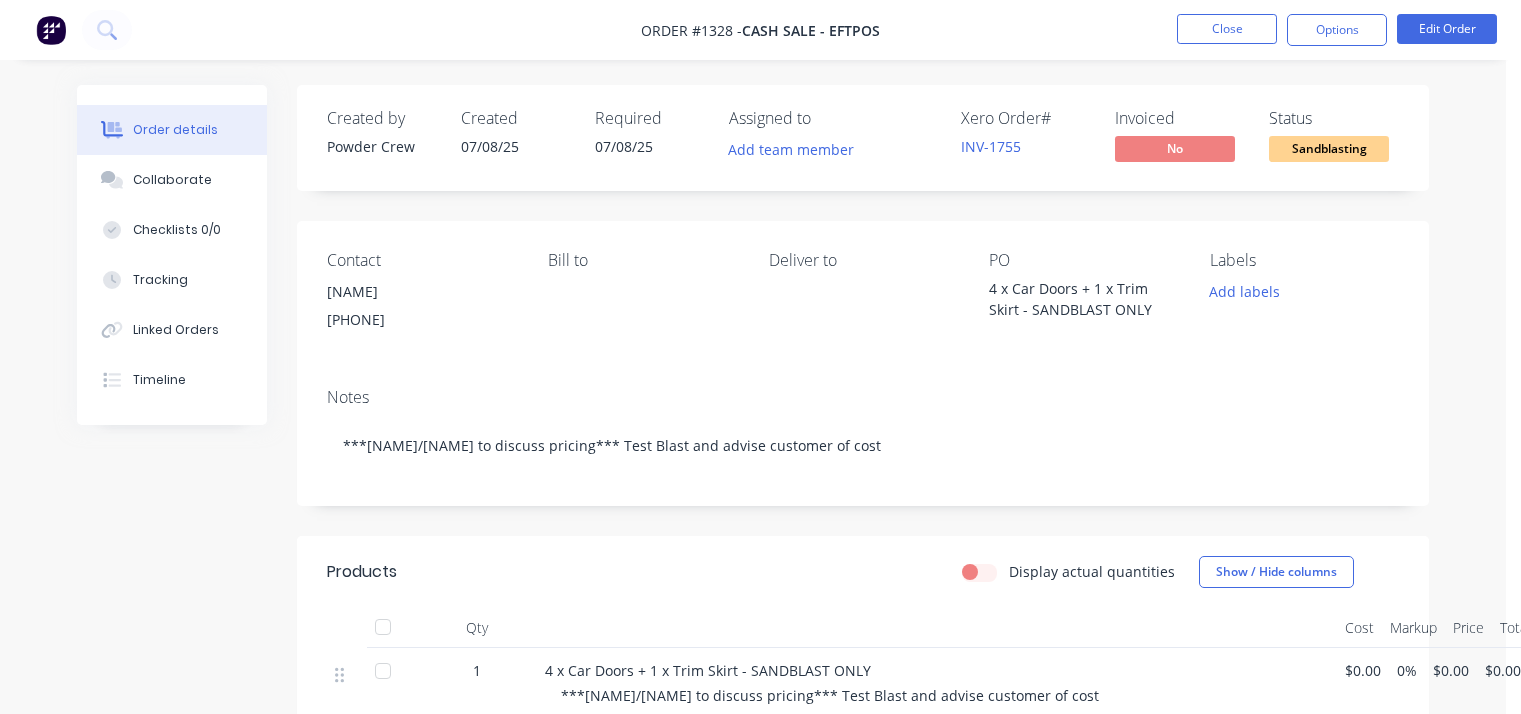 click on "Contact Luke  0435 424 106 Bill to Deliver to PO 4 x Car Doors + 1 x Trim Skirt - SANDBLAST ONLY Labels Add labels" at bounding box center (863, 296) 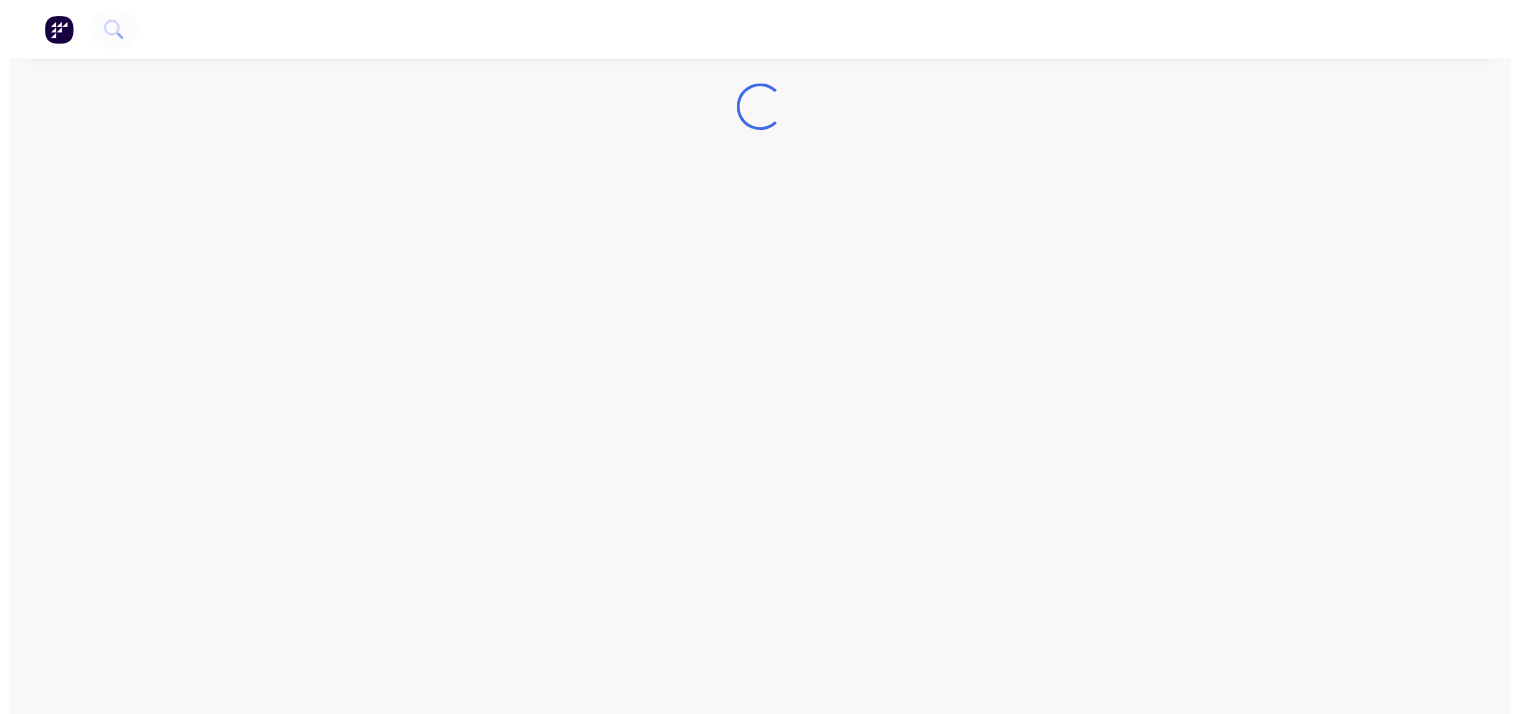 scroll, scrollTop: 0, scrollLeft: 0, axis: both 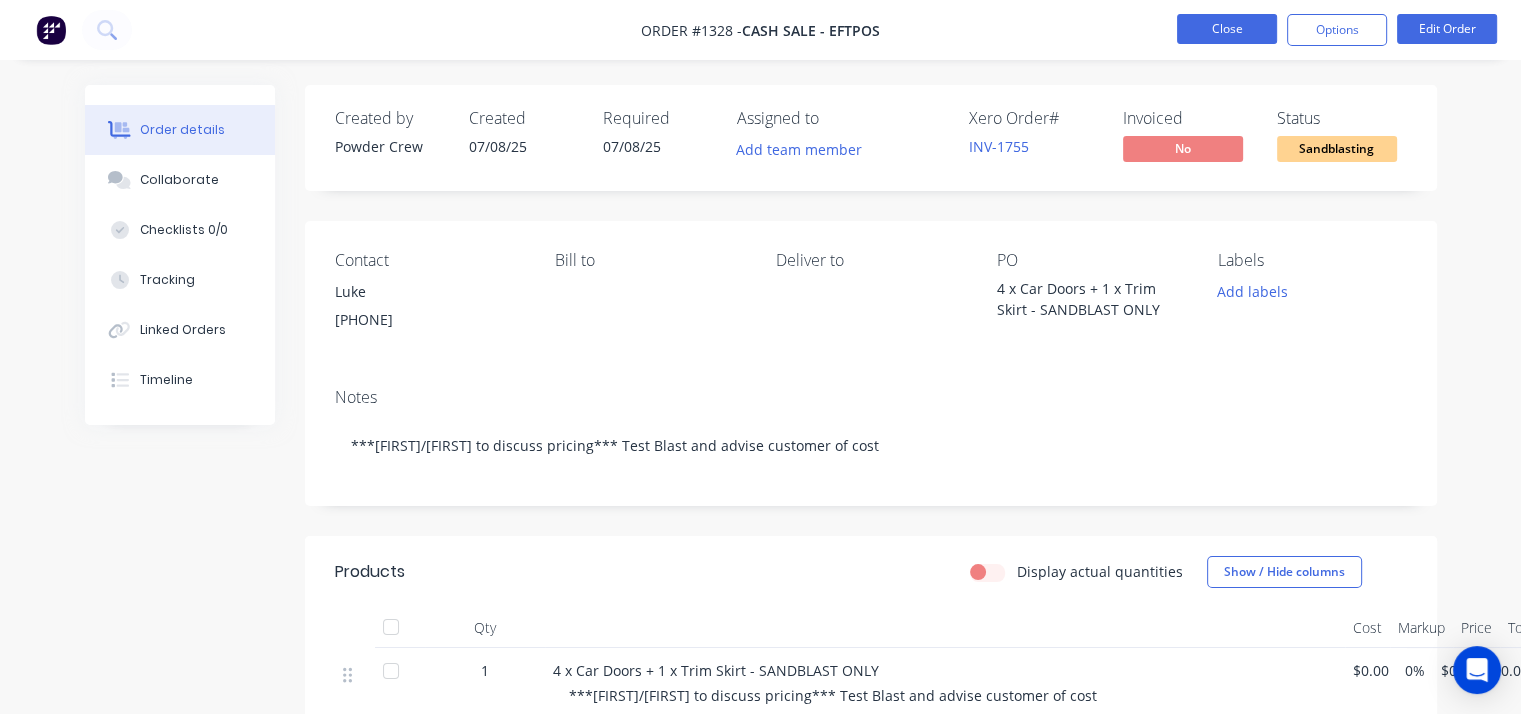 click on "Close" at bounding box center (1227, 29) 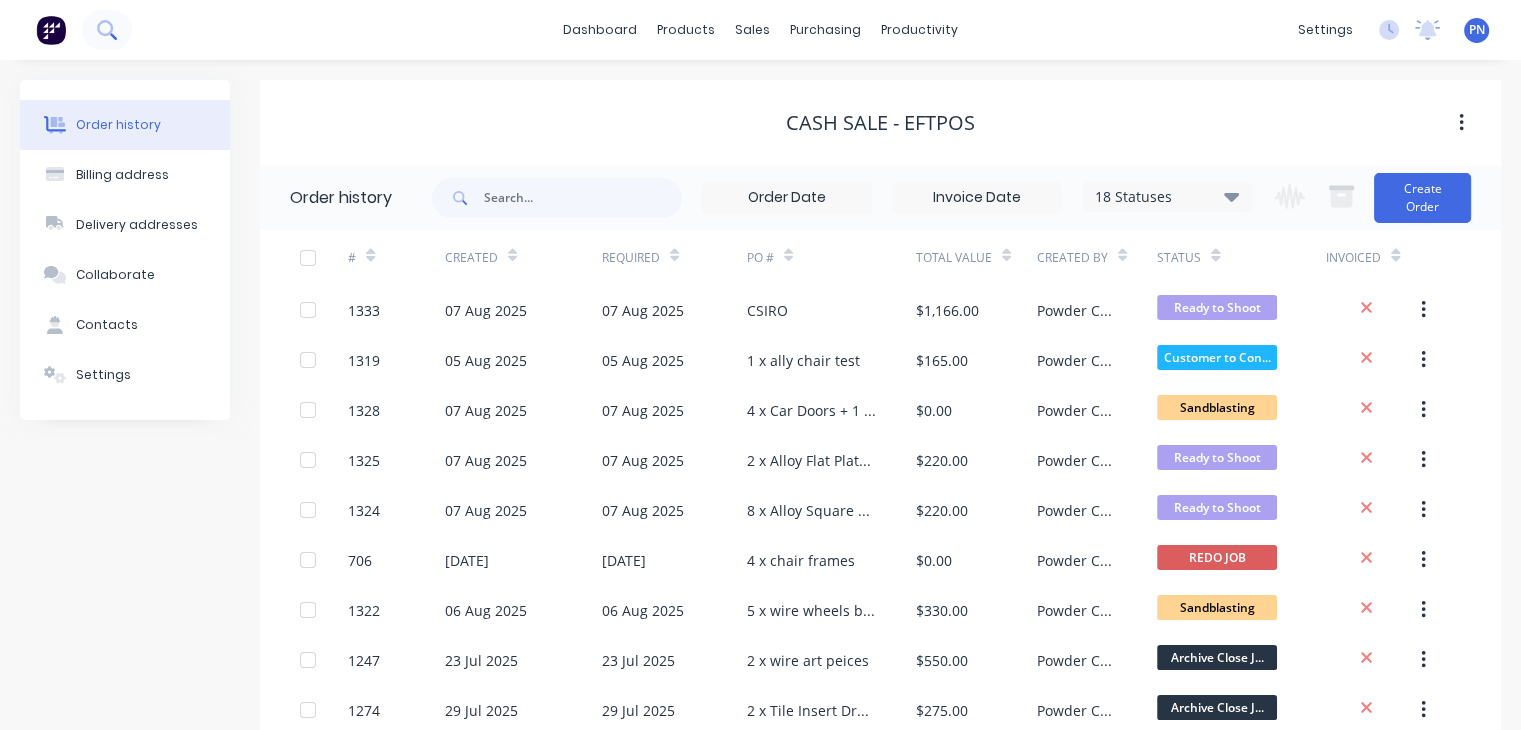 click 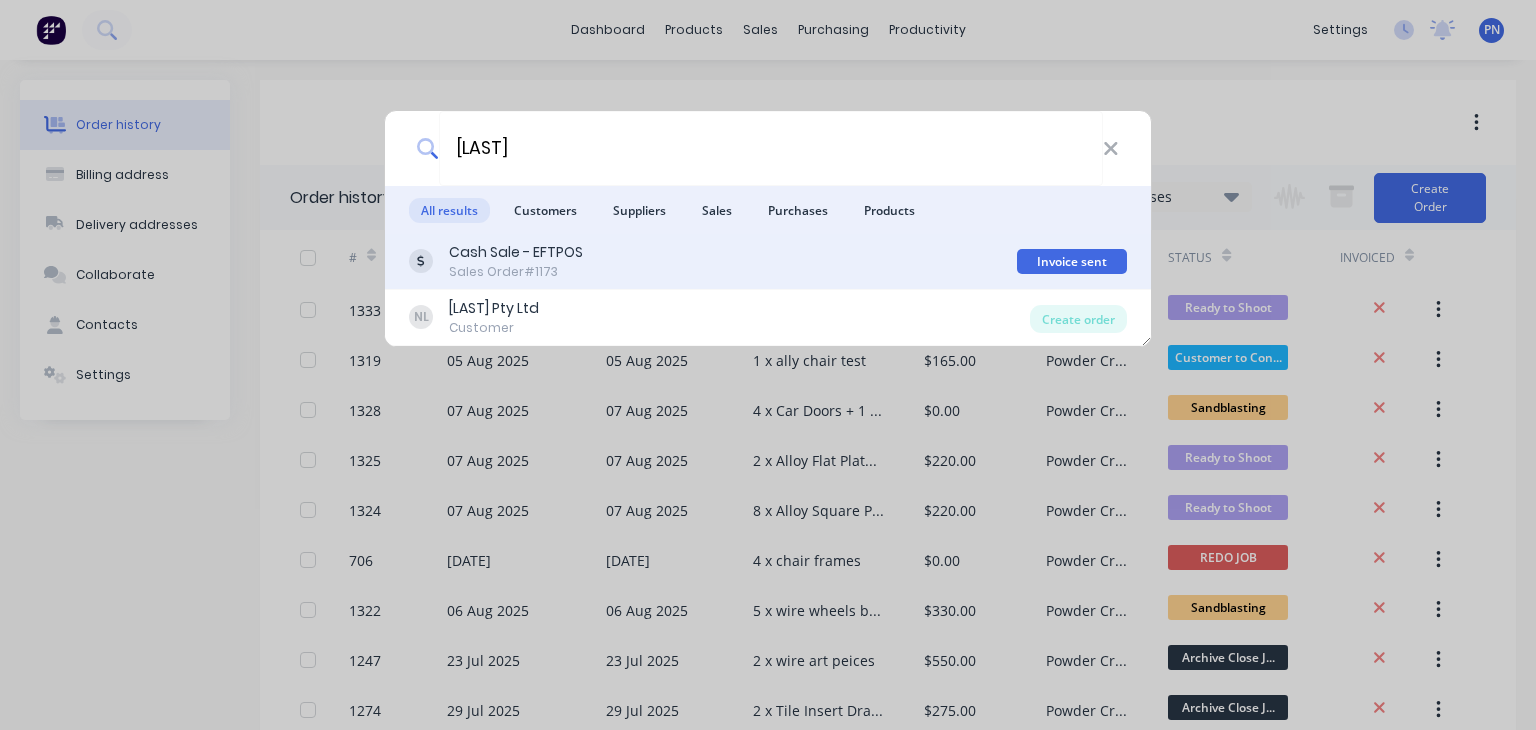 type on "[LAST]" 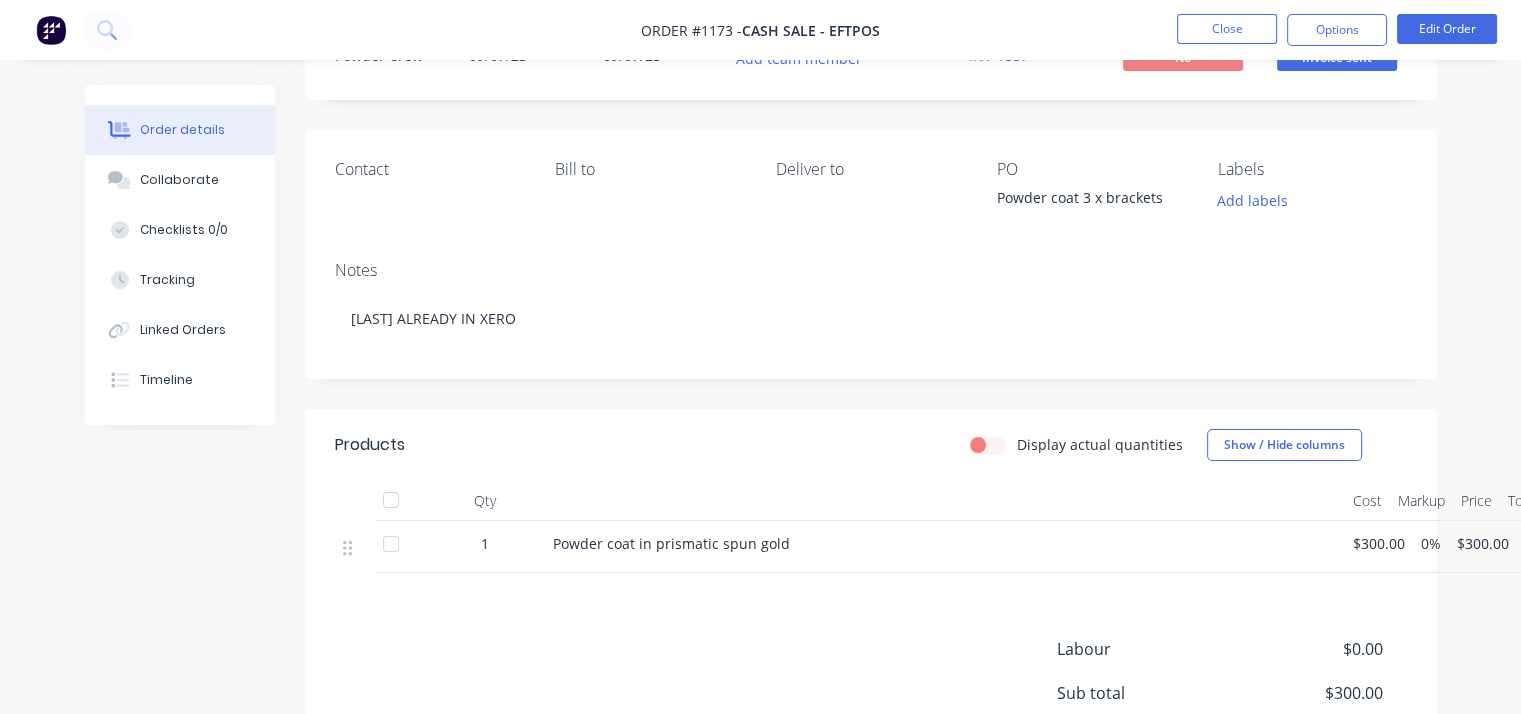 scroll, scrollTop: 0, scrollLeft: 0, axis: both 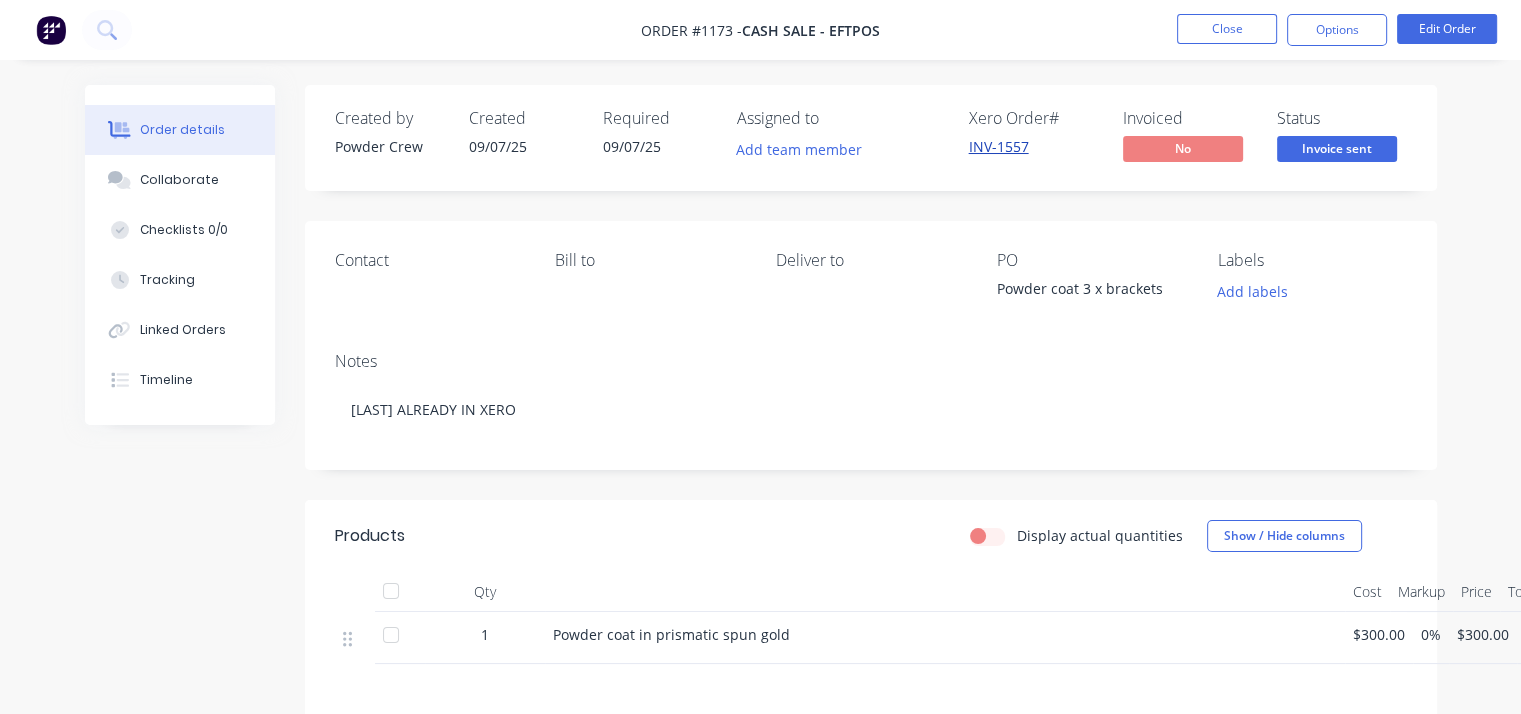click on "INV-1557" at bounding box center [999, 146] 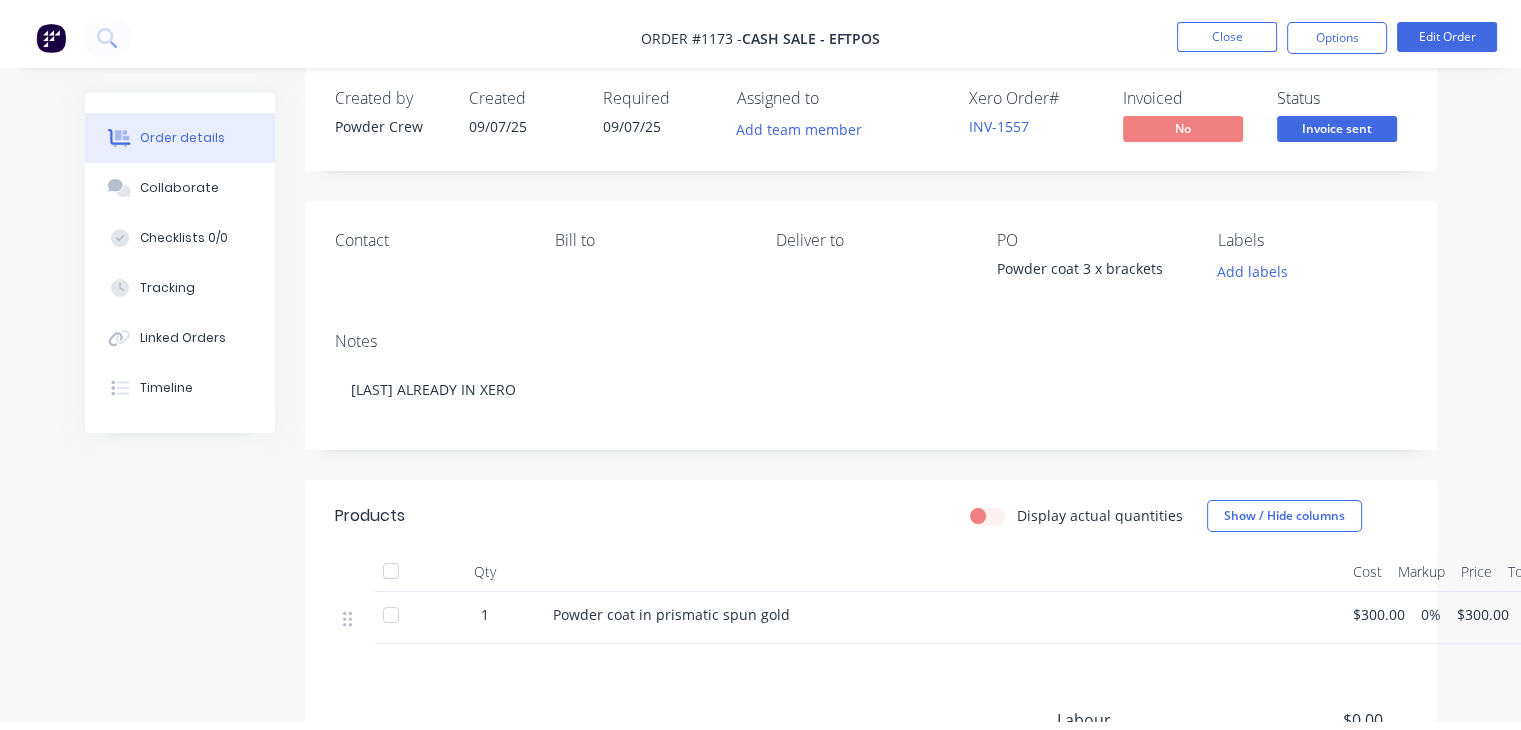 scroll, scrollTop: 0, scrollLeft: 0, axis: both 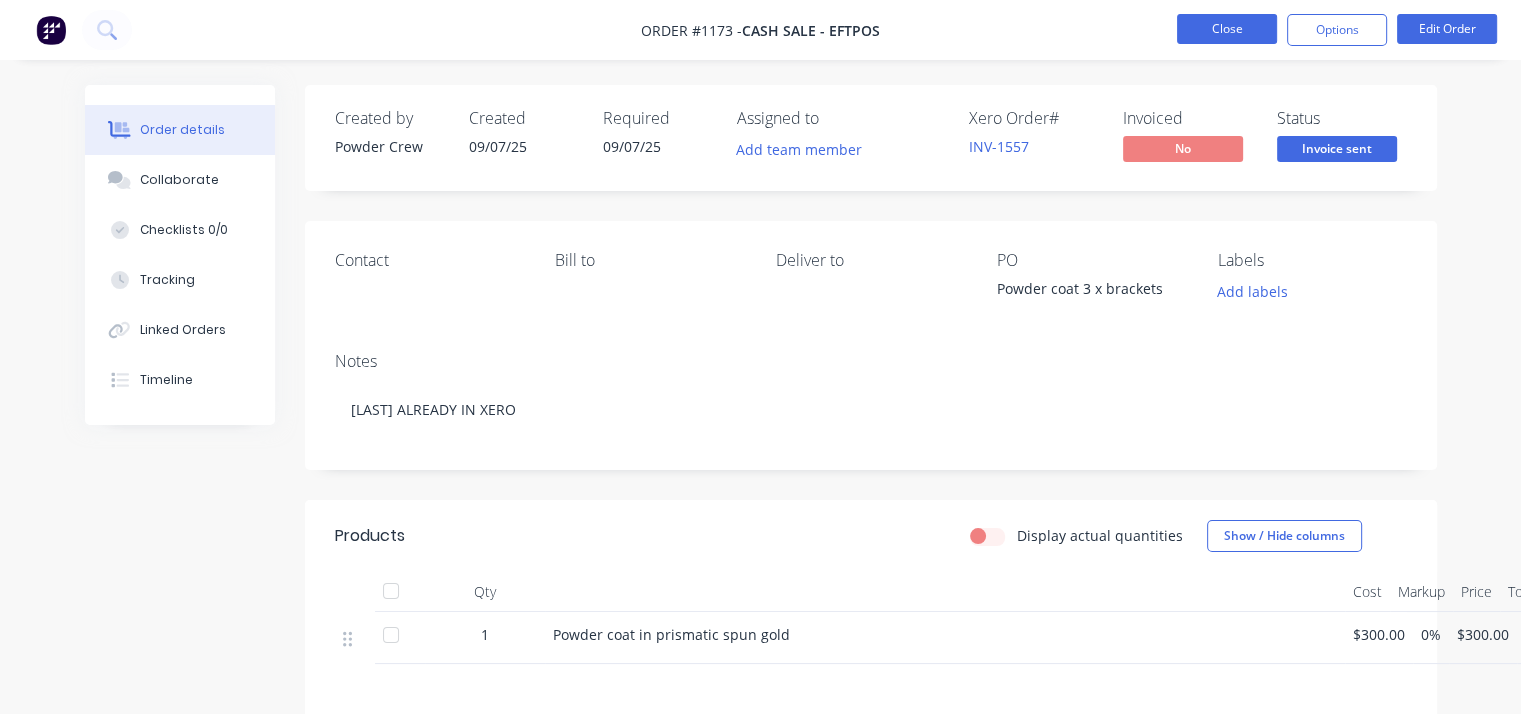 click on "Close" at bounding box center (1227, 29) 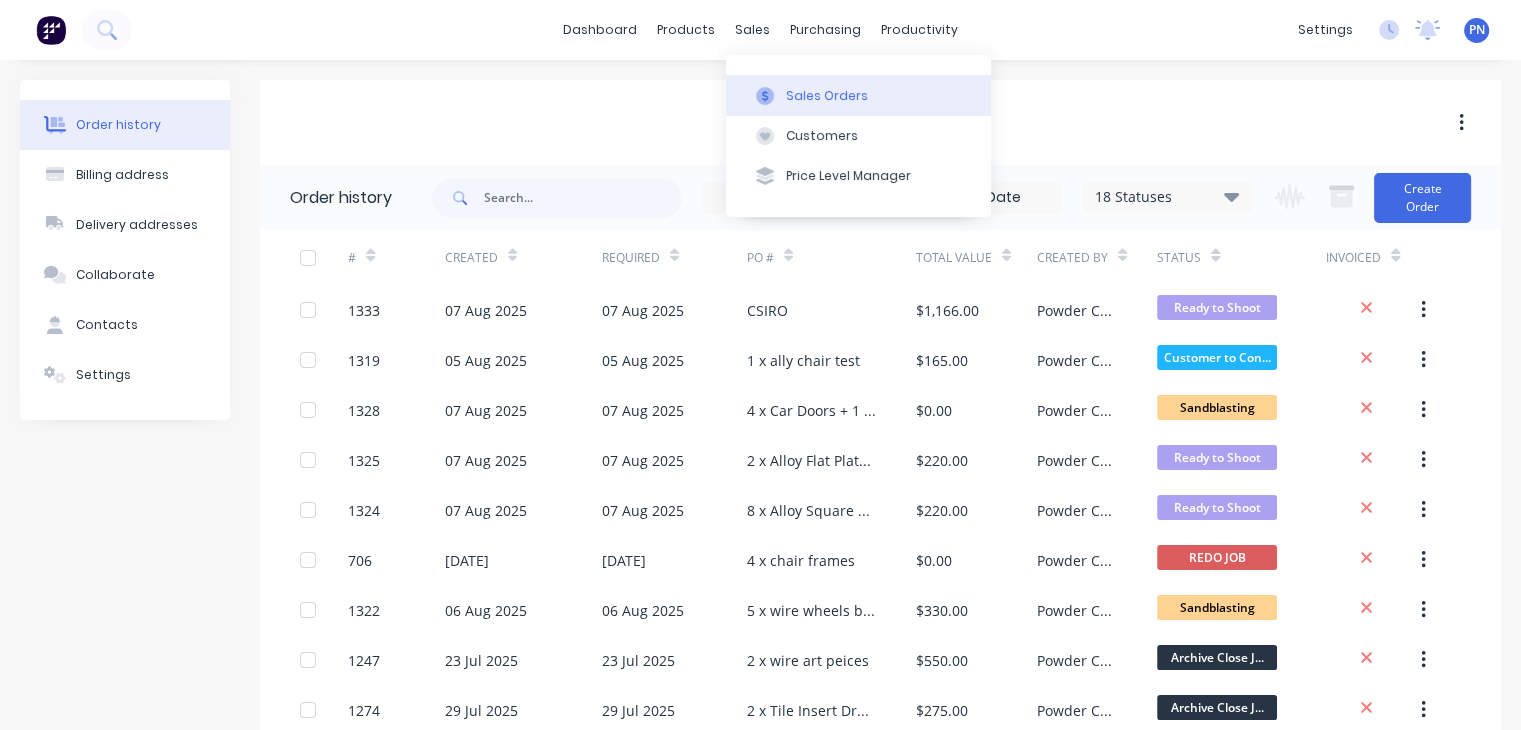 click on "Sales Orders" at bounding box center [827, 96] 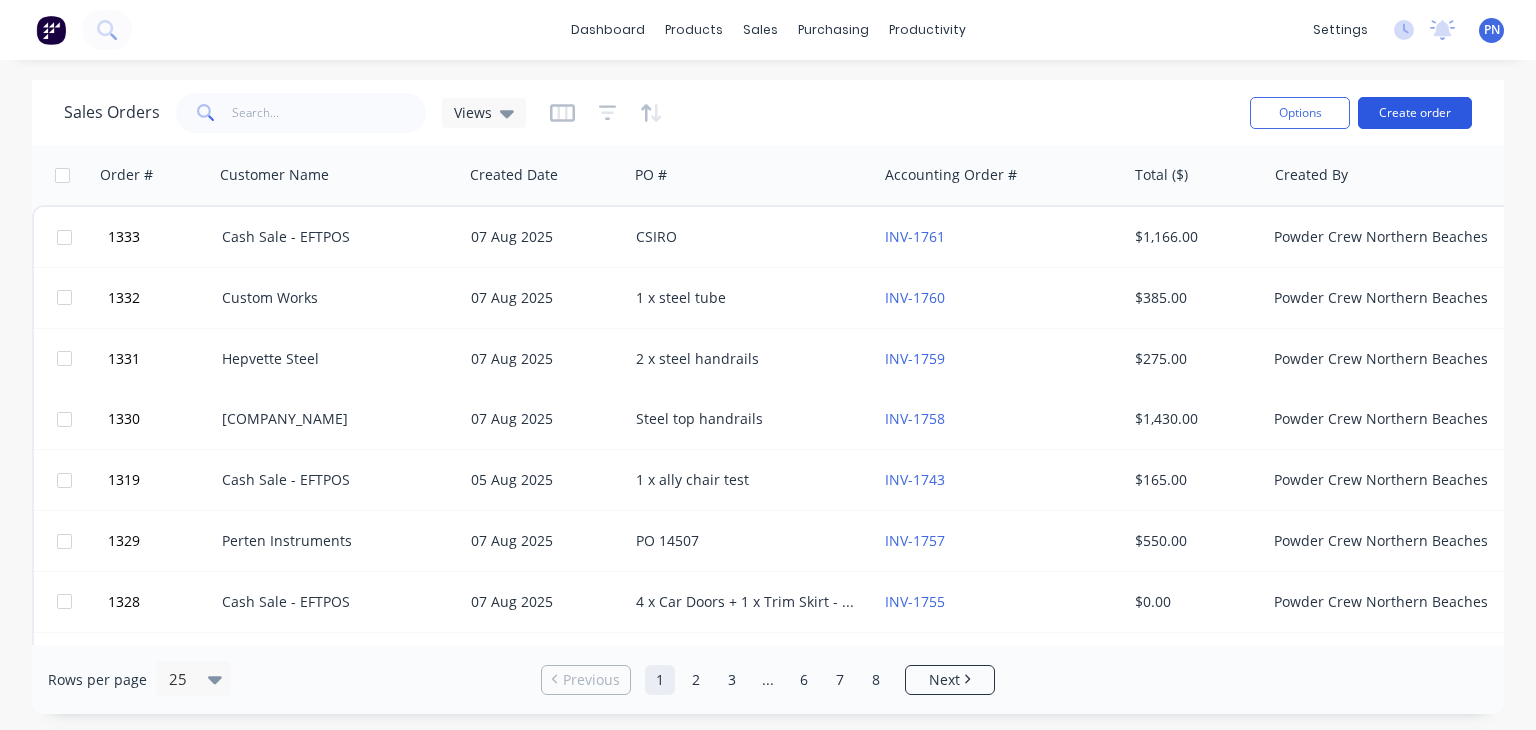 click on "Create order" at bounding box center (1415, 113) 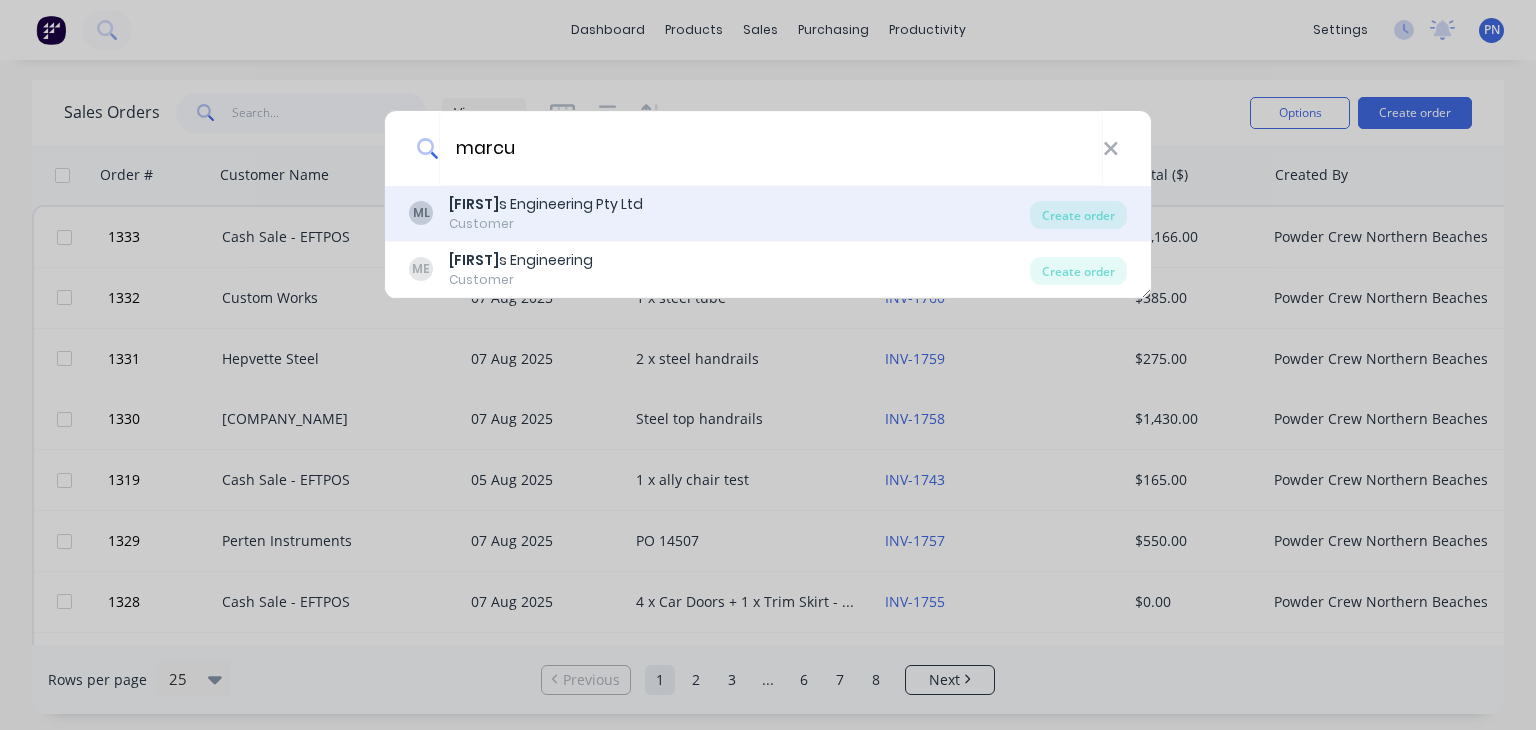 type on "marcu" 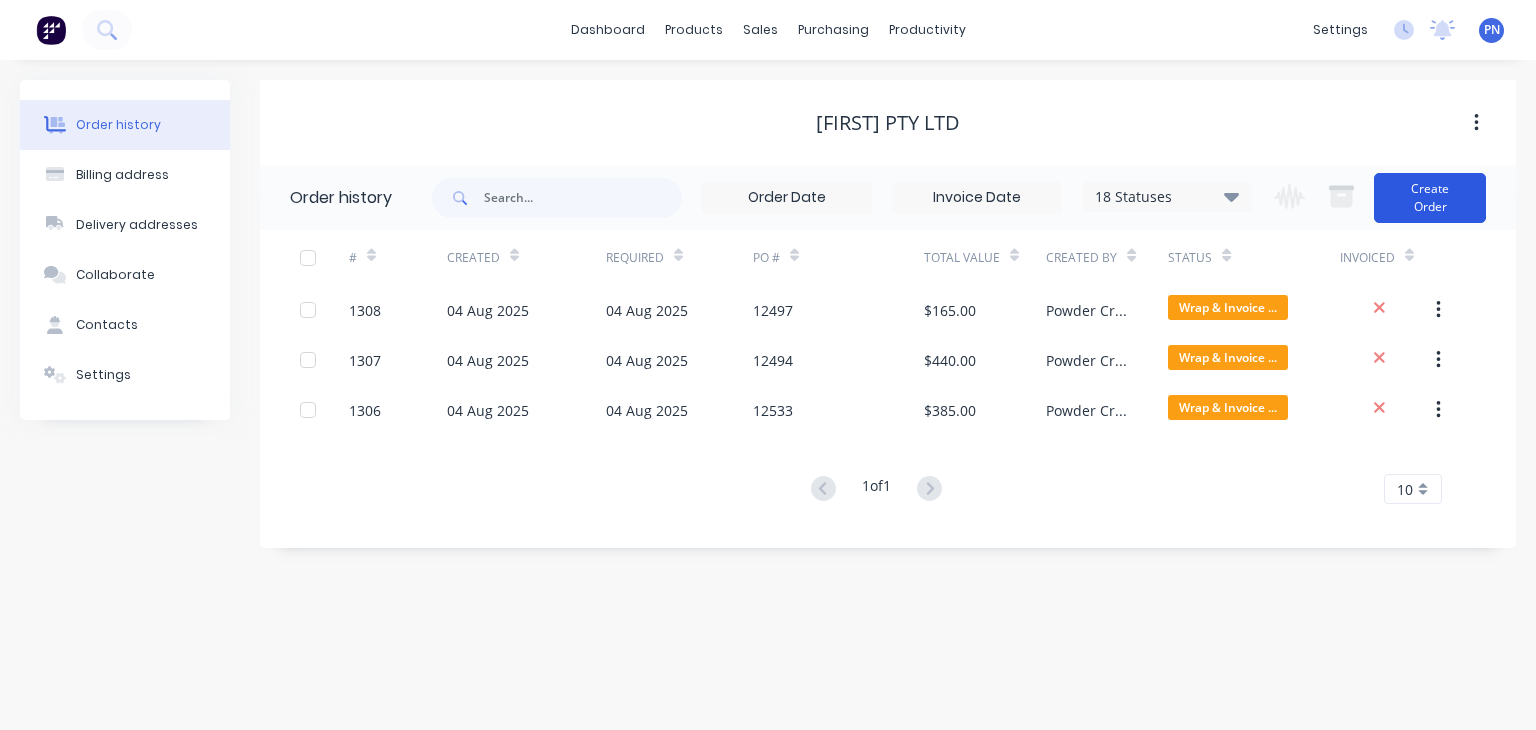click on "Create Order" at bounding box center [1430, 198] 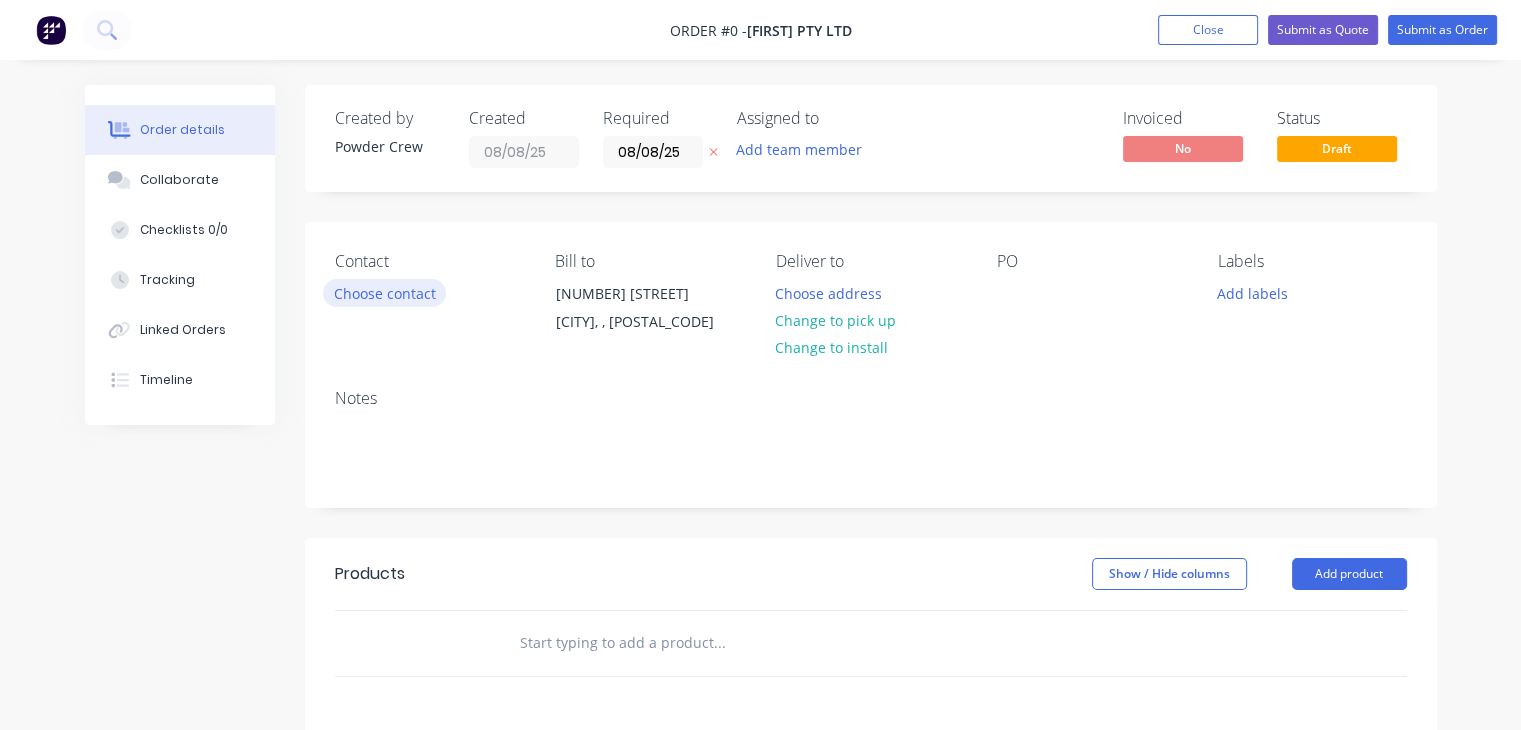 click on "Choose contact" at bounding box center (384, 292) 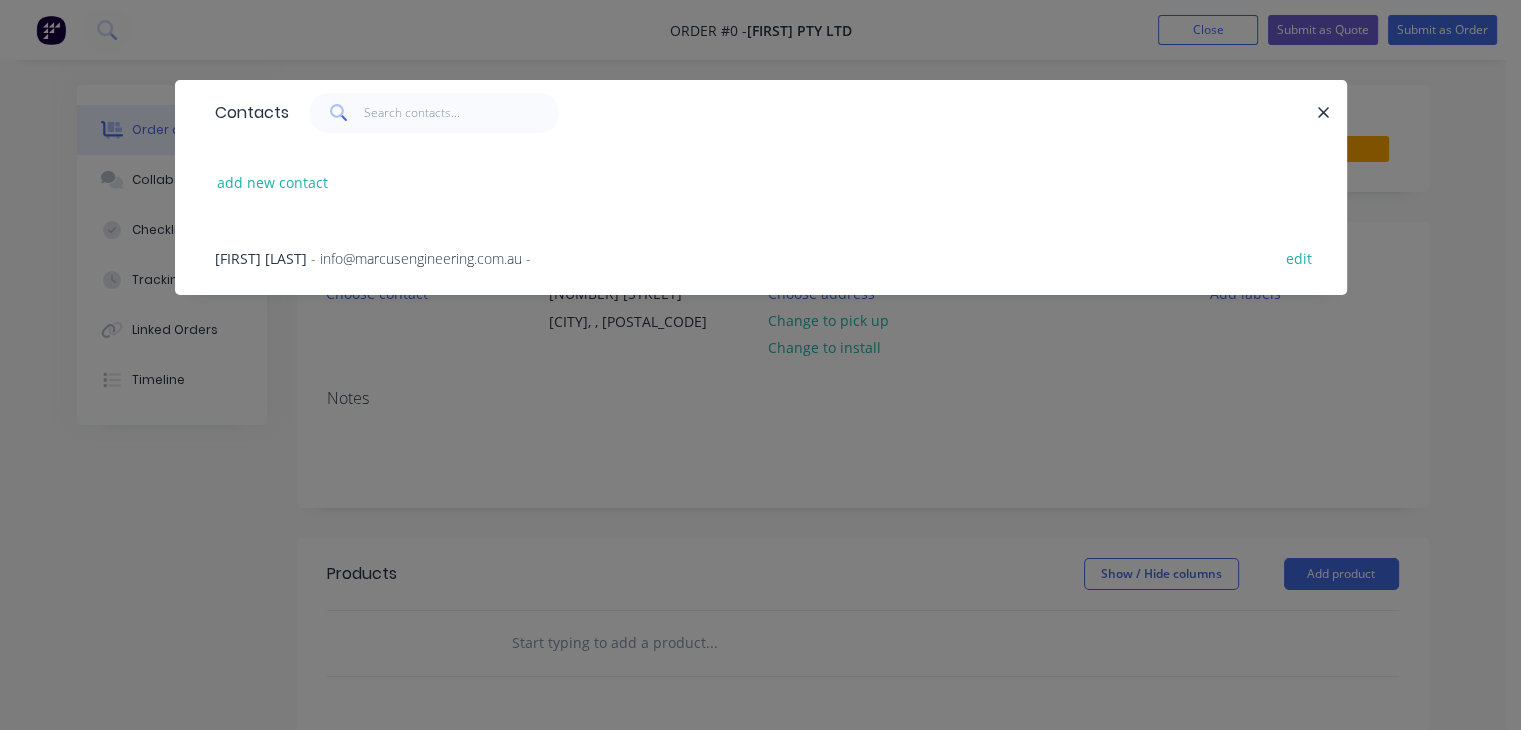 click on "- info@marcusengineering.com.au -" at bounding box center [421, 258] 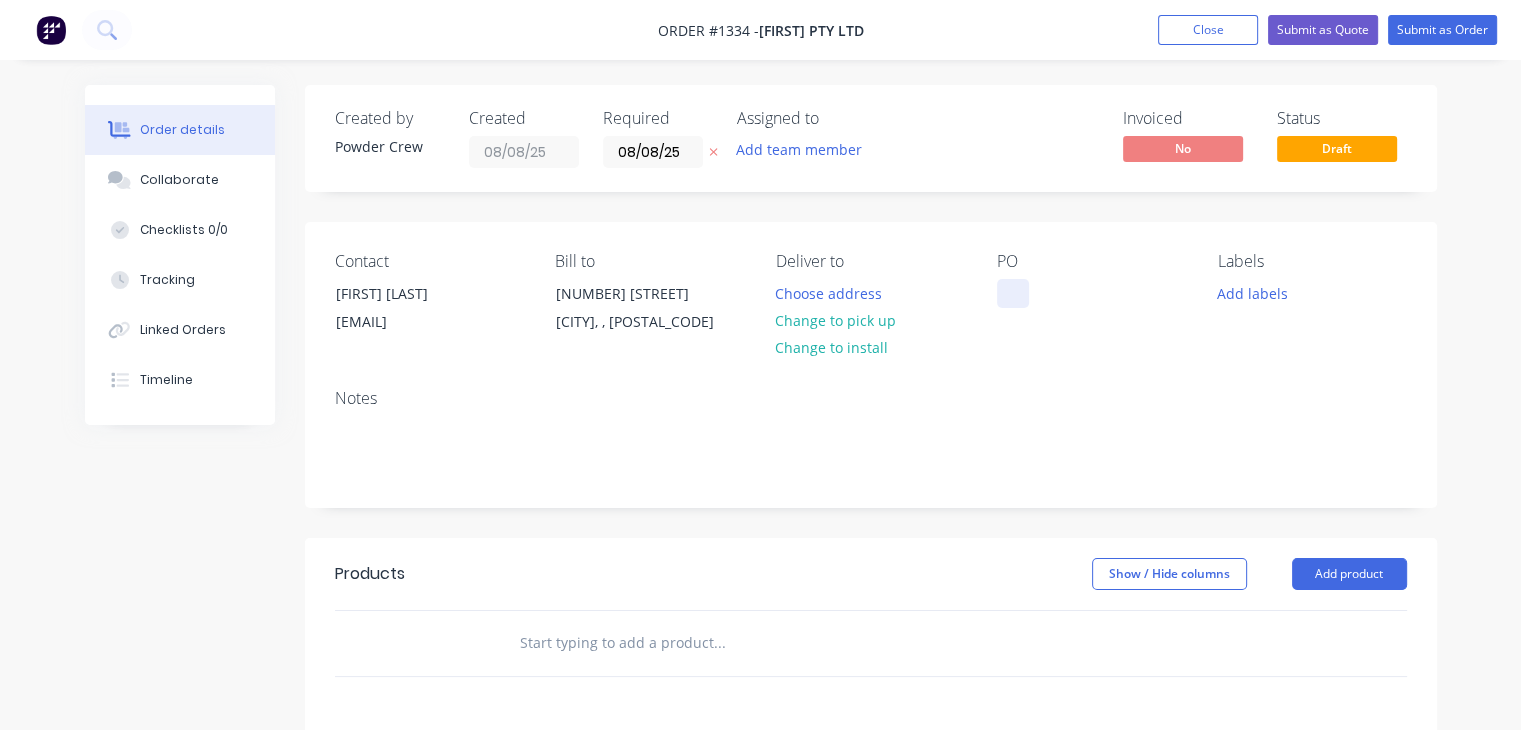 click at bounding box center [1013, 293] 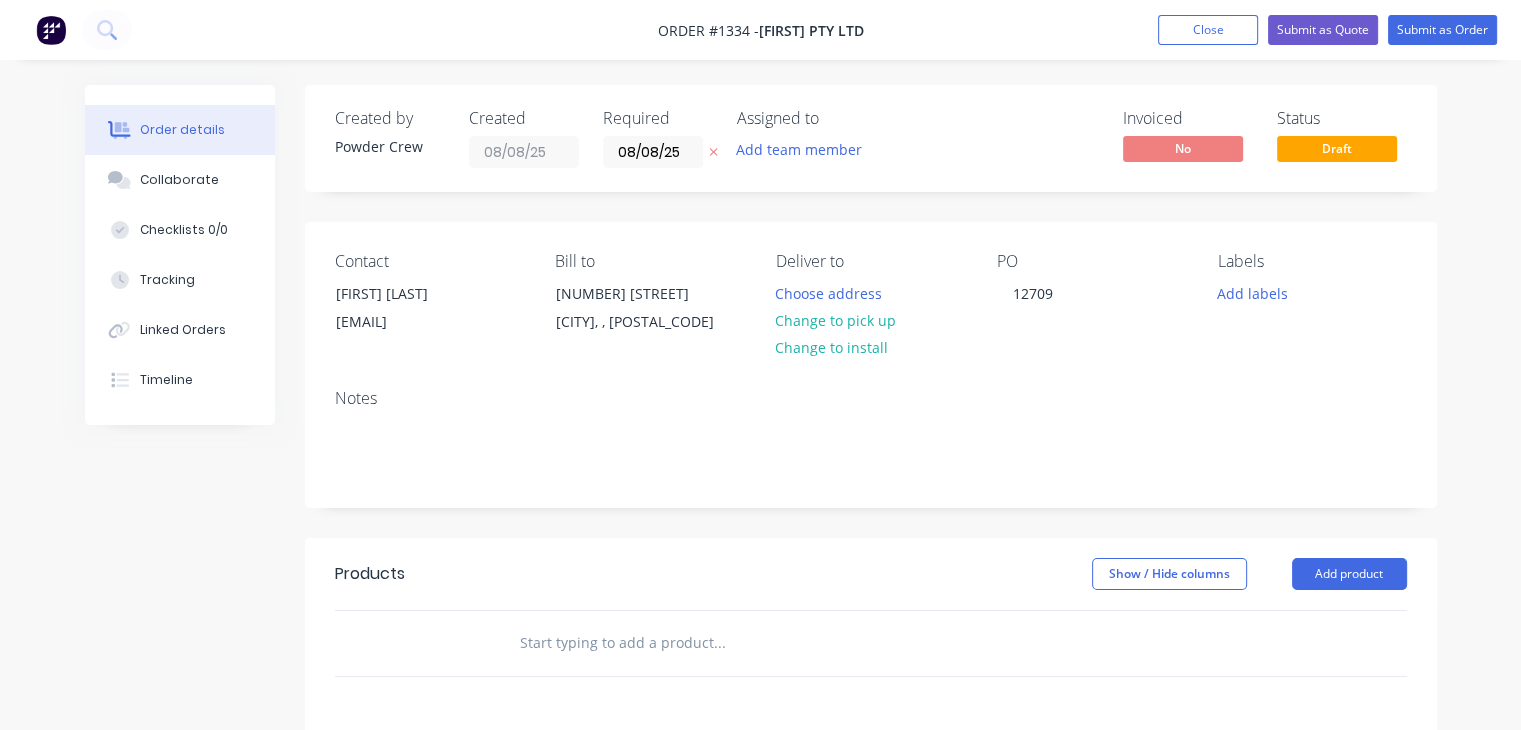 click on "Contact [FIRST] [LAST] None [EMAIL] Bill to [NUMBER] [STREET]  [CITY], , [POSTAL_CODE] Deliver to Choose address Change to pick up Change to install PO [NUMBER] Labels Add labels" at bounding box center (871, 297) 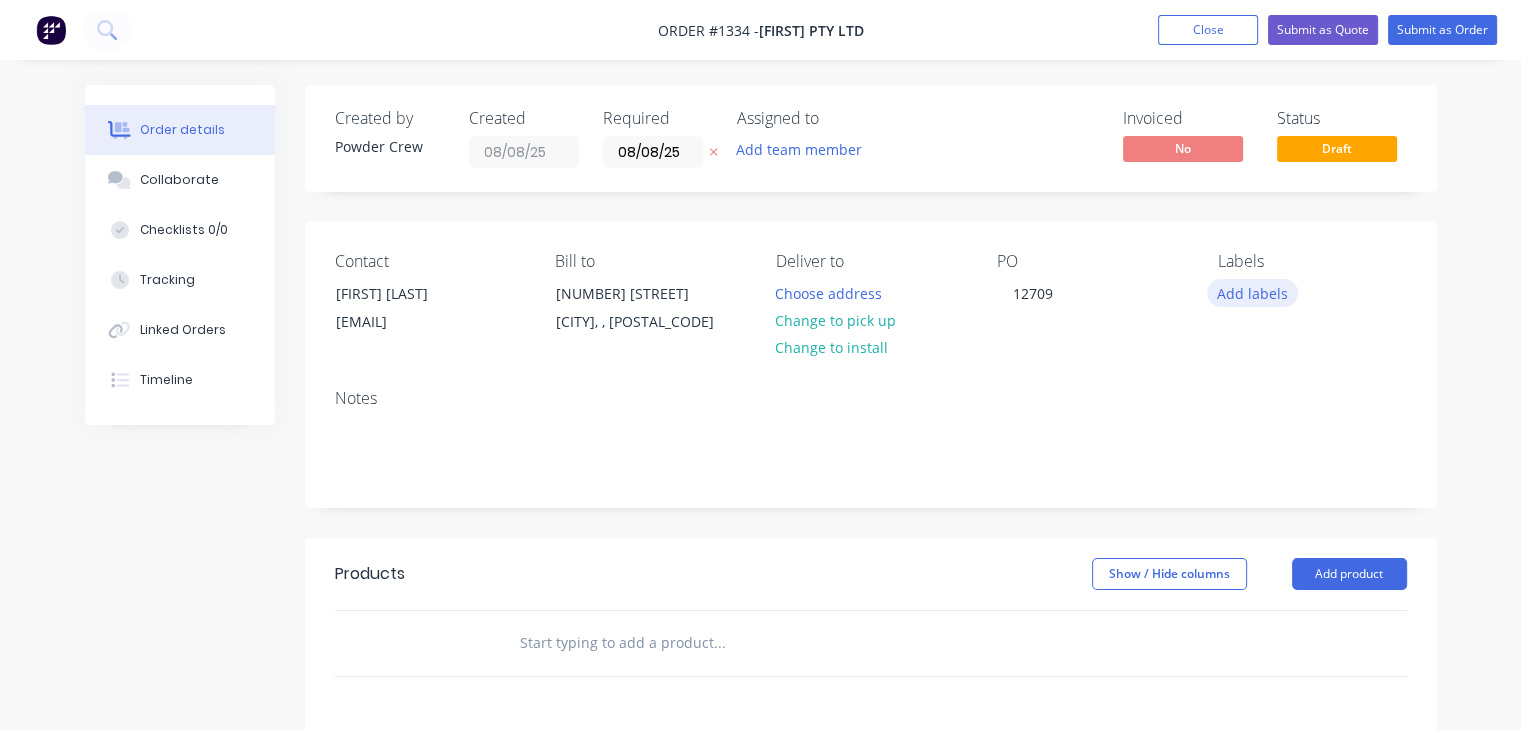 click on "Add labels" at bounding box center (1253, 292) 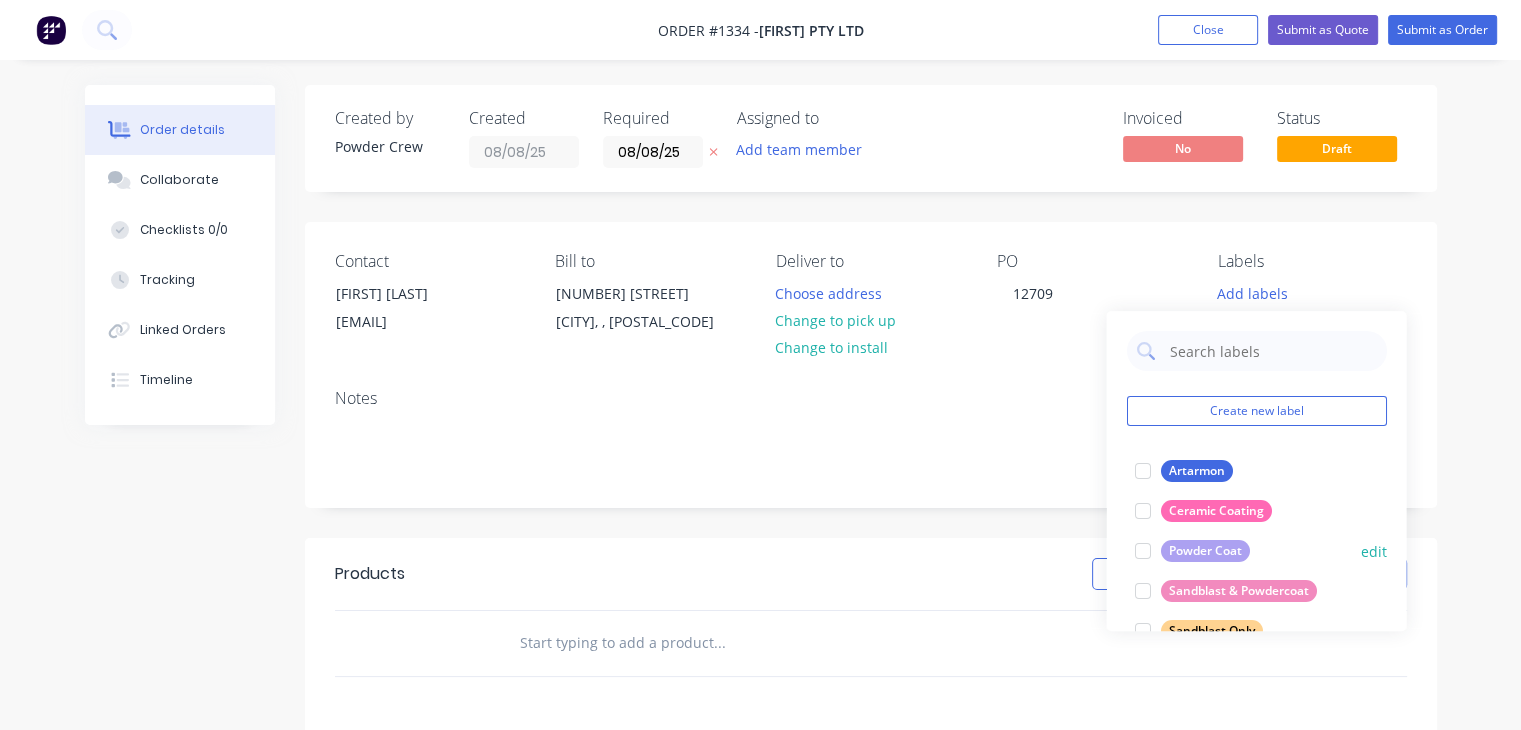 click on "Powder Coat" at bounding box center (1204, 551) 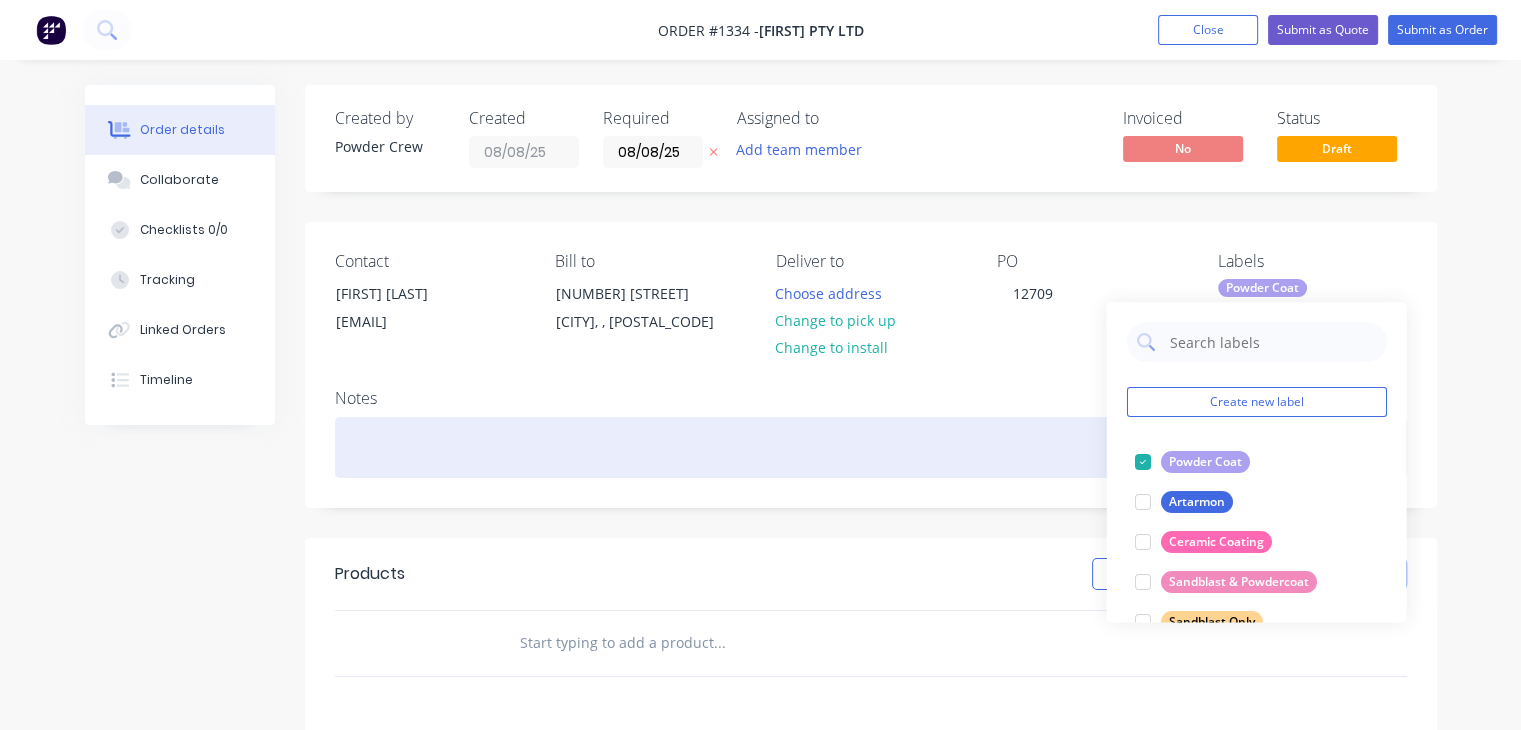 drag, startPoint x: 1217, startPoint y: 542, endPoint x: 715, endPoint y: 466, distance: 507.7204 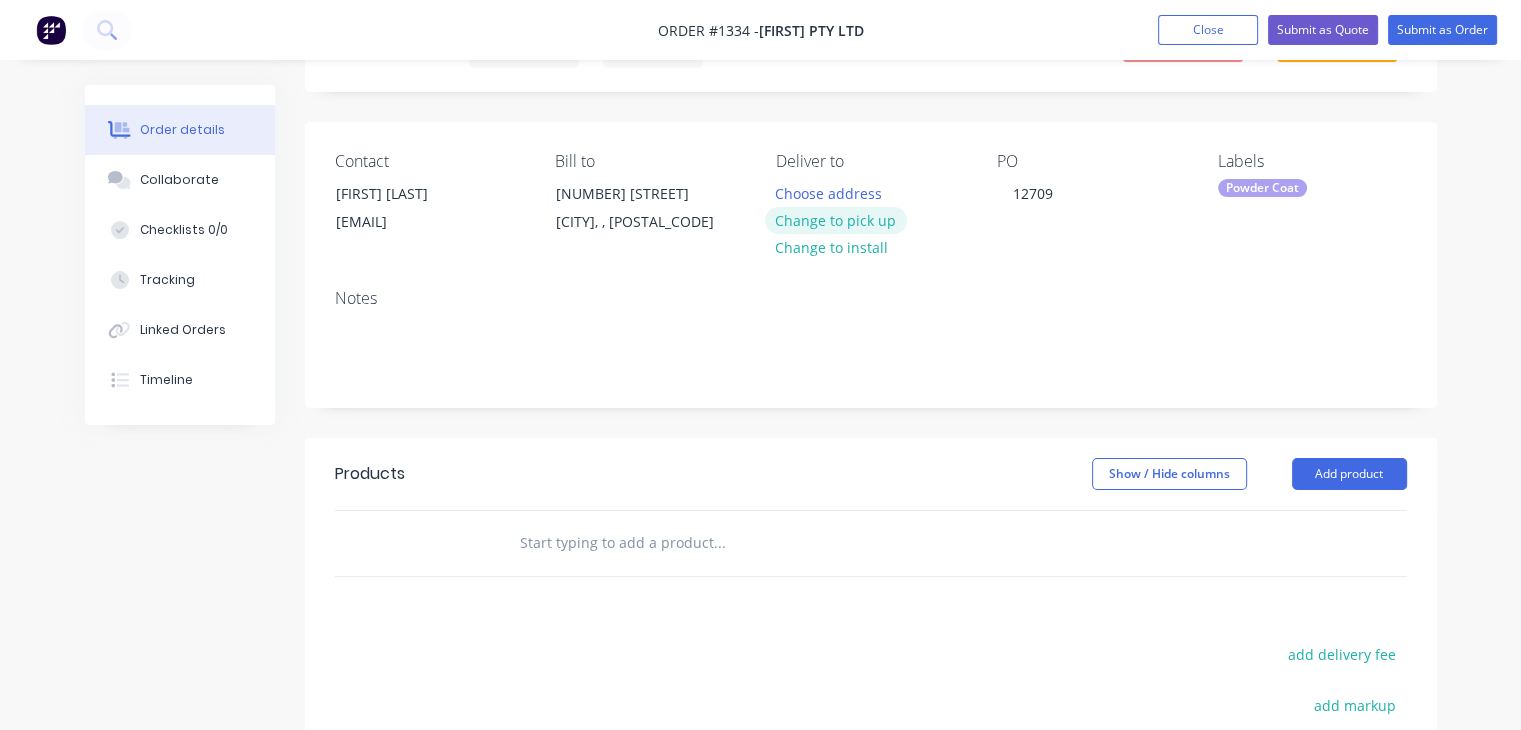 click on "Change to pick up" at bounding box center [836, 220] 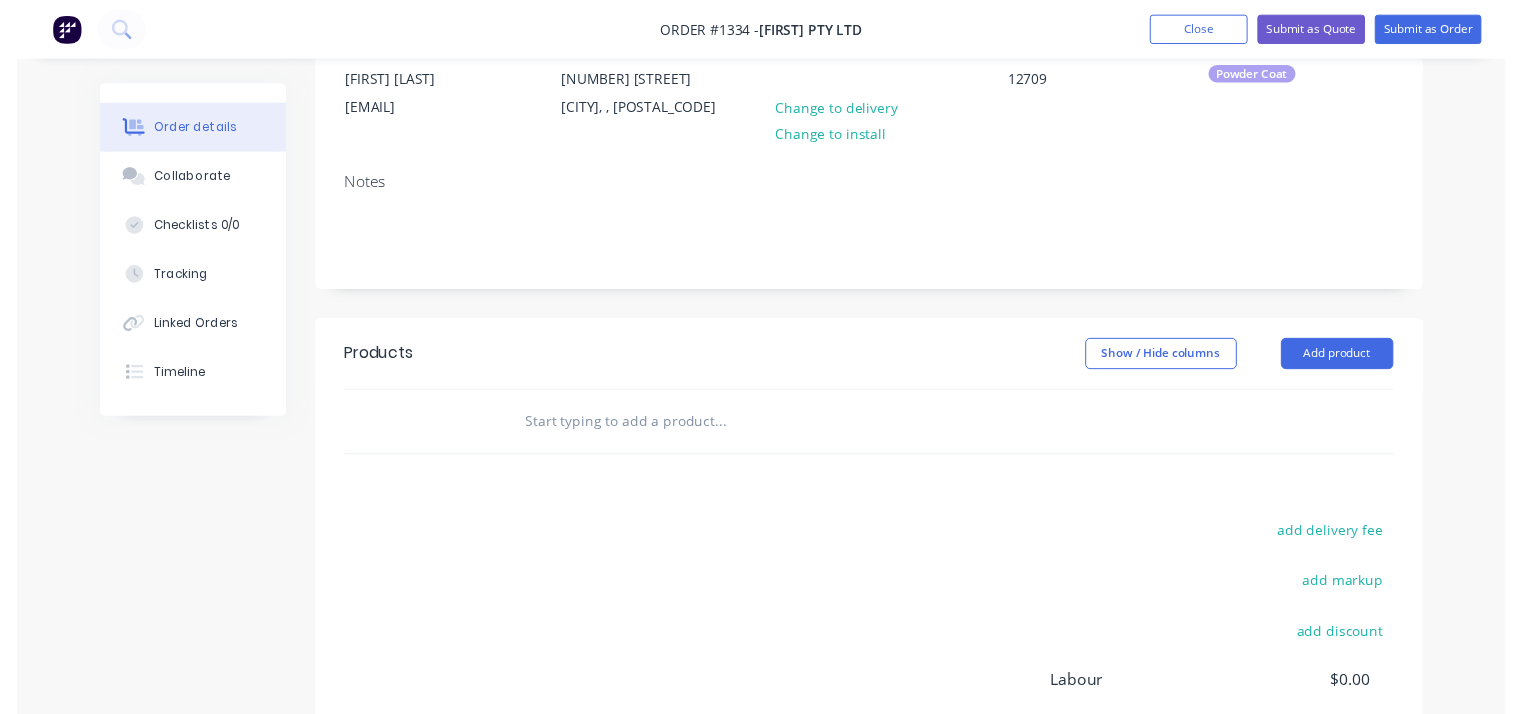 scroll, scrollTop: 300, scrollLeft: 0, axis: vertical 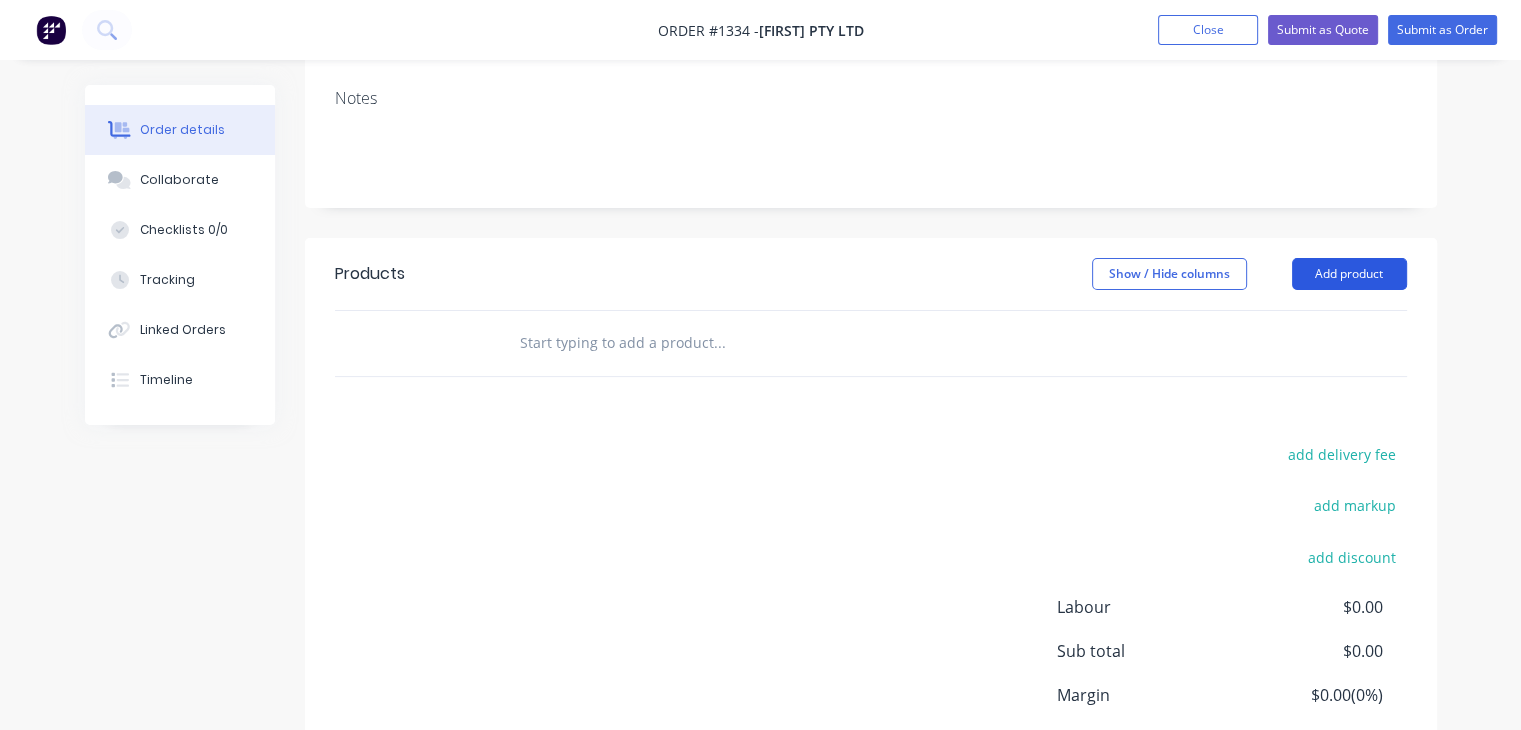 click on "Add product" at bounding box center (1349, 274) 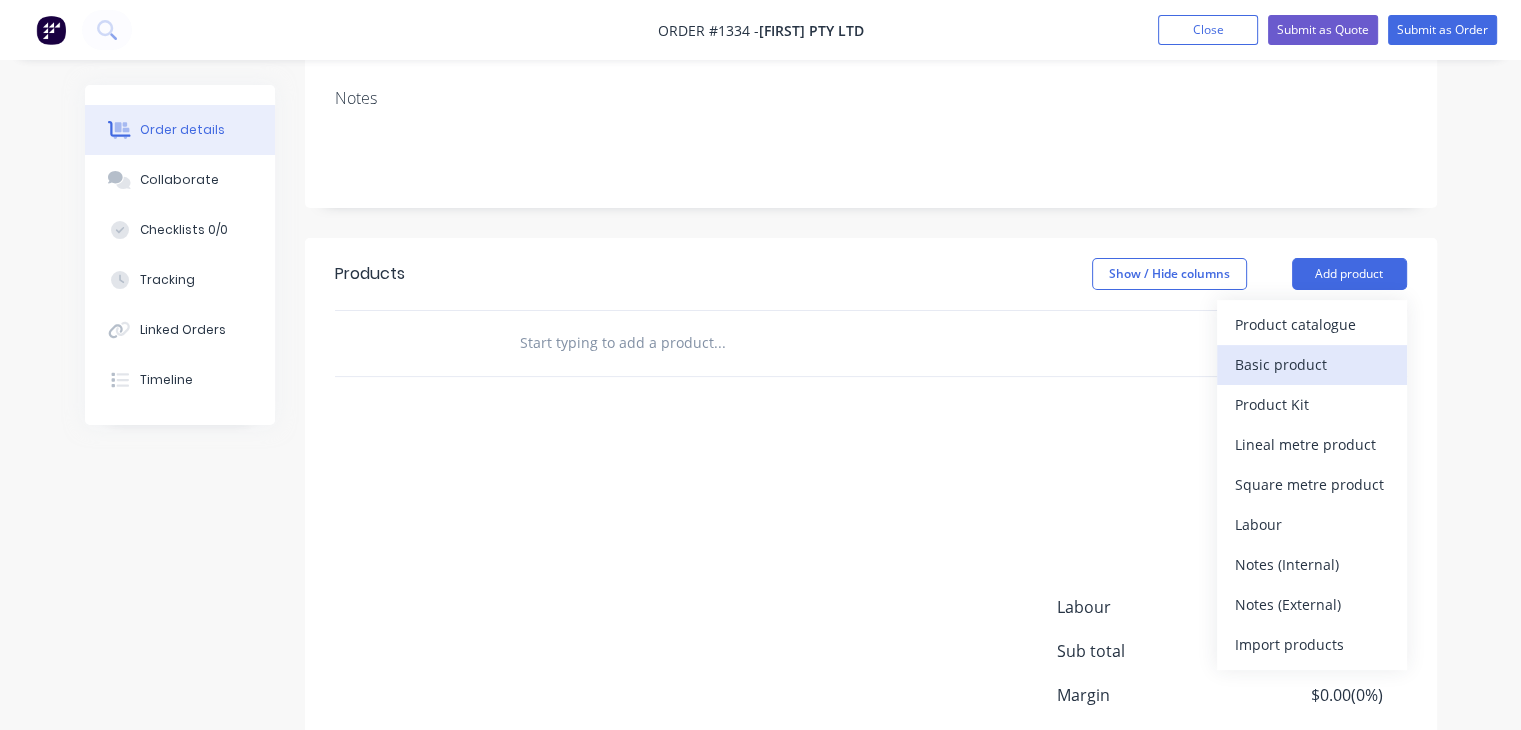 click on "Basic product" at bounding box center (1312, 364) 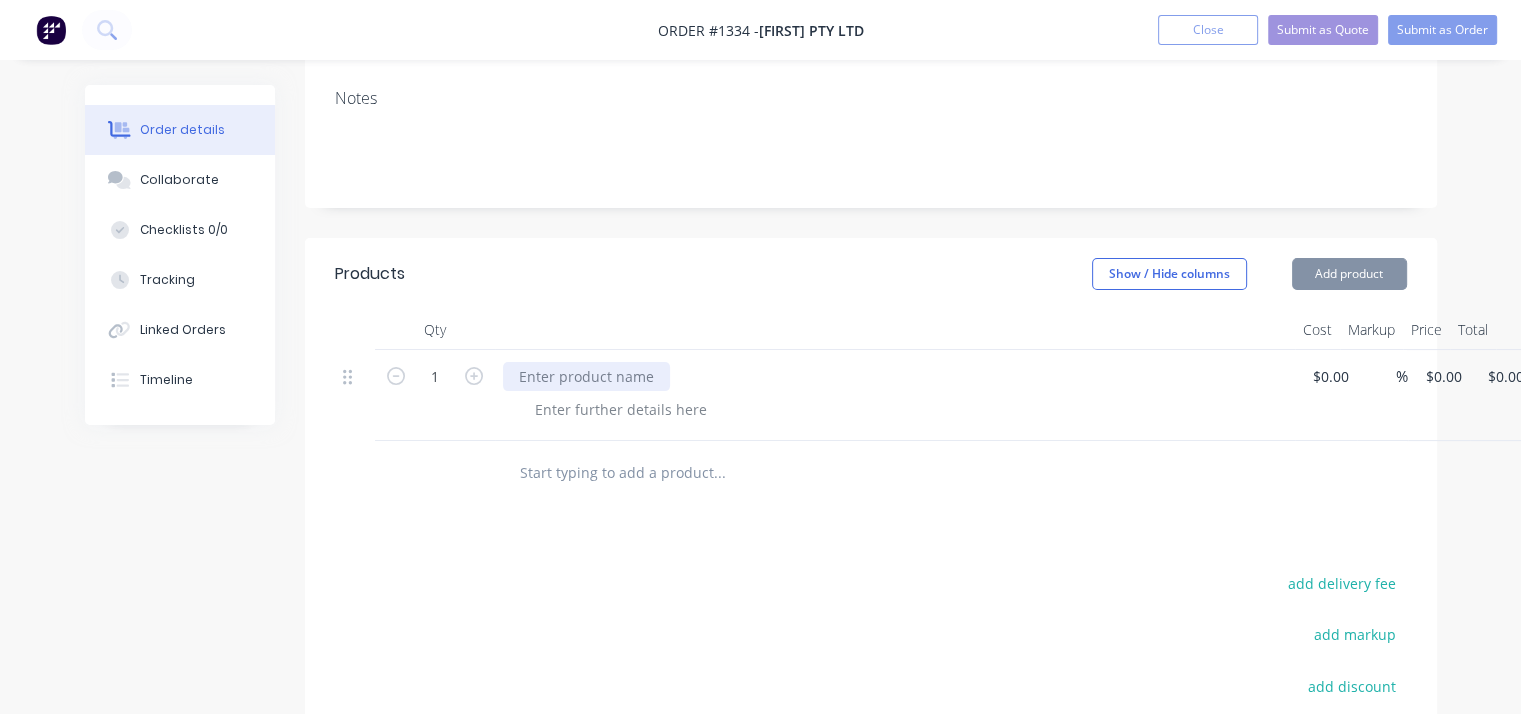 click at bounding box center (586, 376) 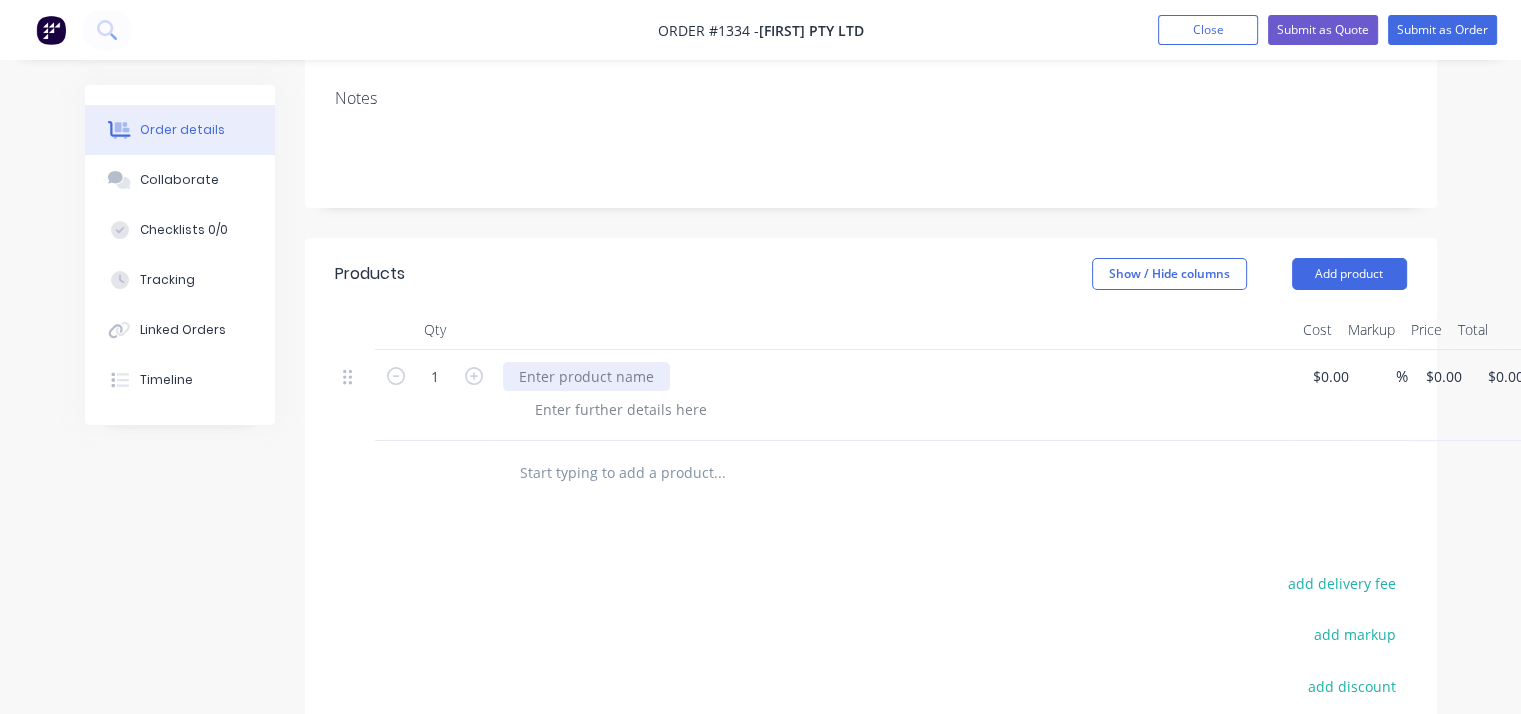 type 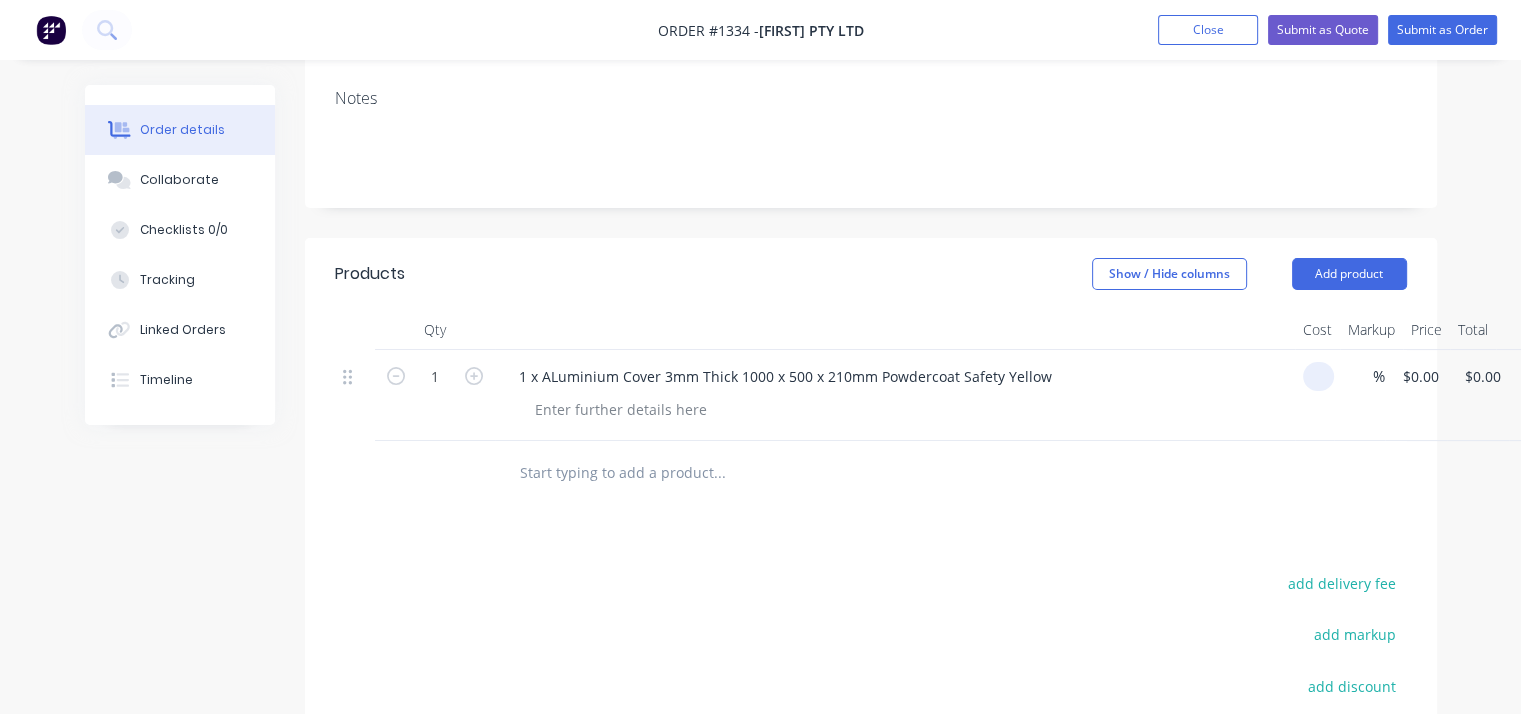 click on "1 1 x ALuminium Cover 3mm Thick 1000 x 500 x 210mm Powdercoat Safety Yellow % $0.00 $0.00 $0.00 $0.00" at bounding box center (871, 395) 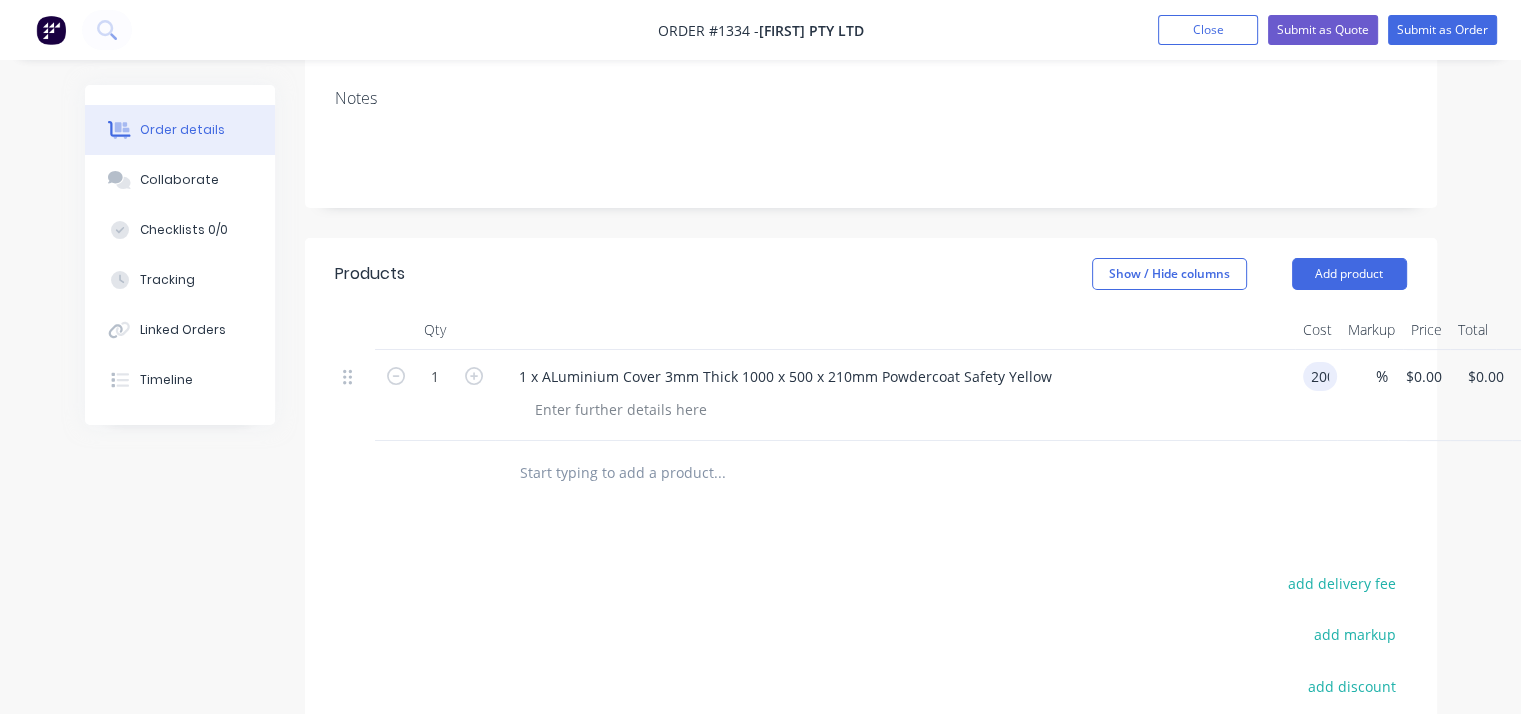 type on "$200.00" 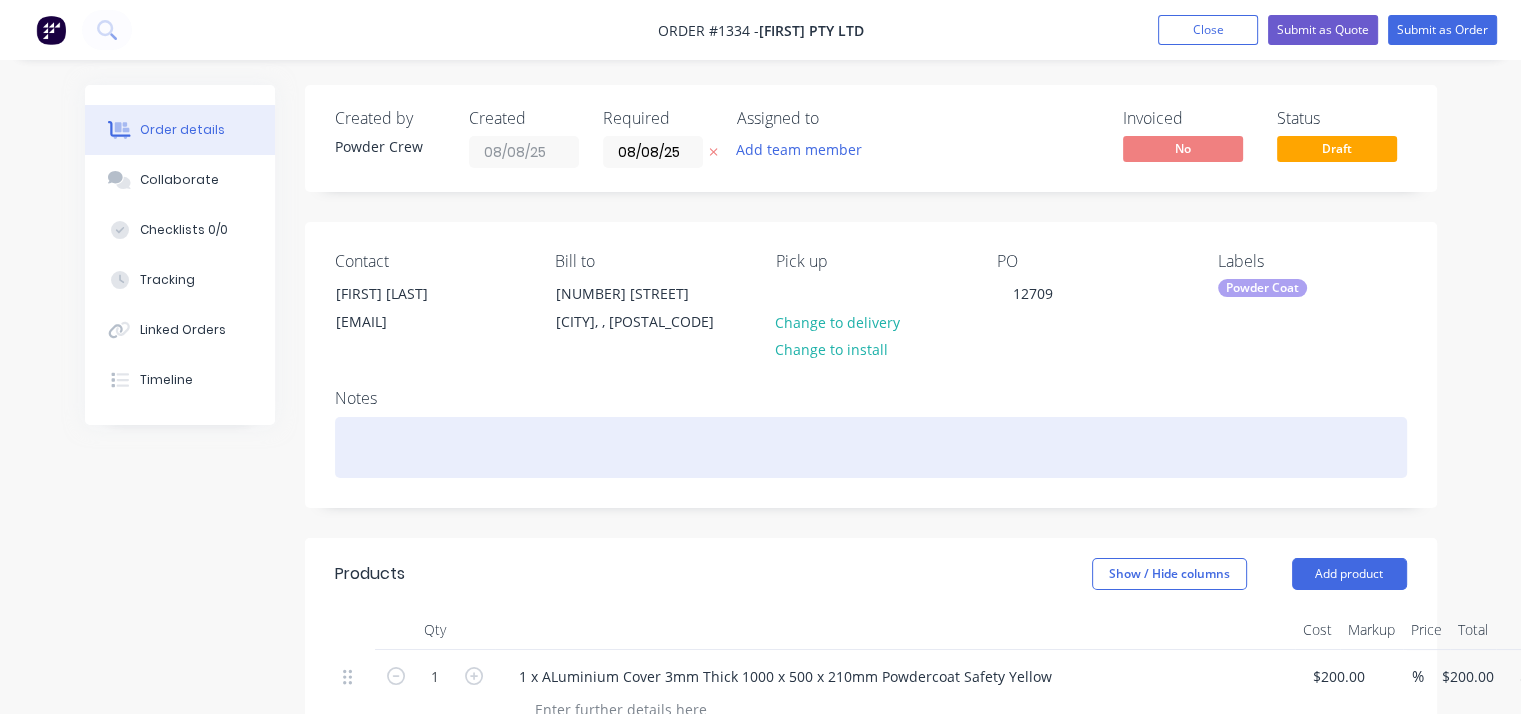 scroll, scrollTop: 0, scrollLeft: 0, axis: both 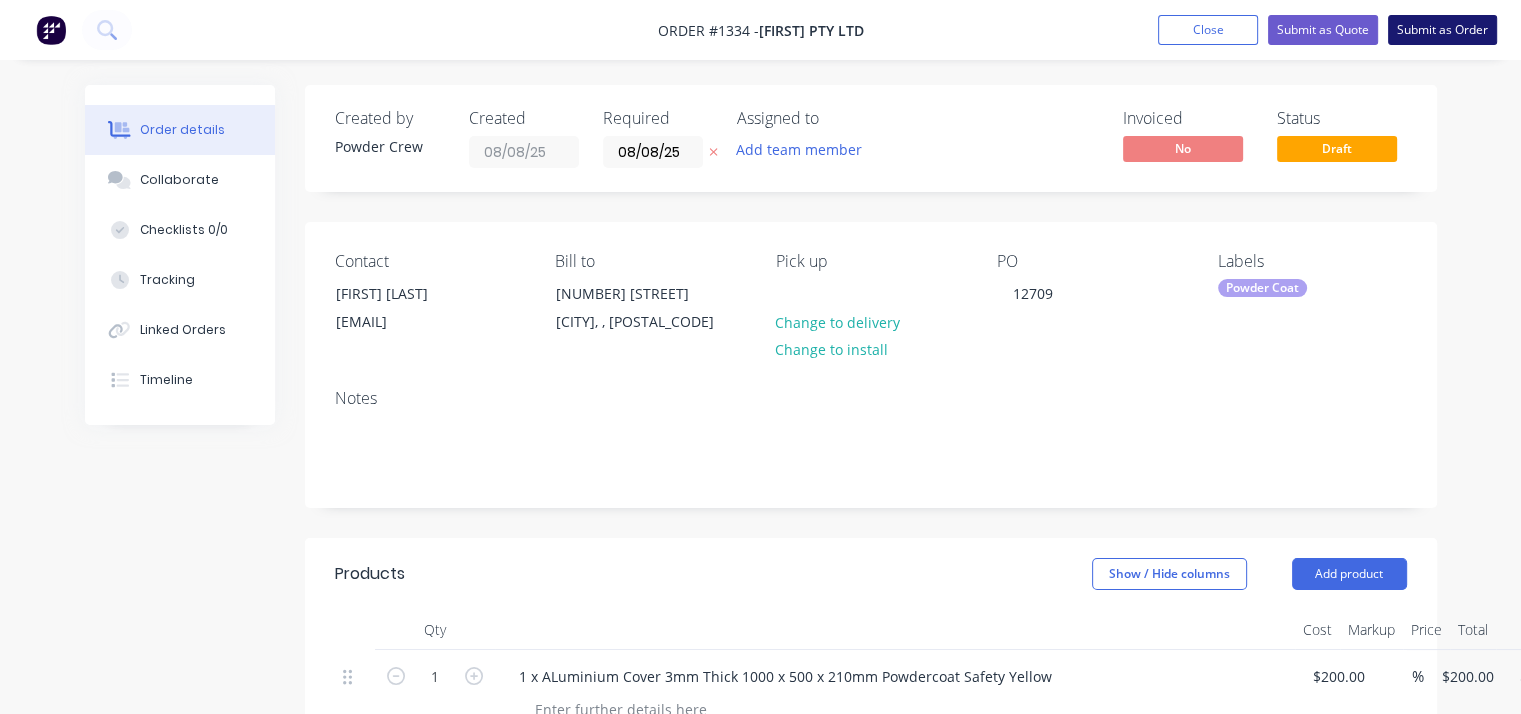 click on "Submit as Order" at bounding box center [1442, 30] 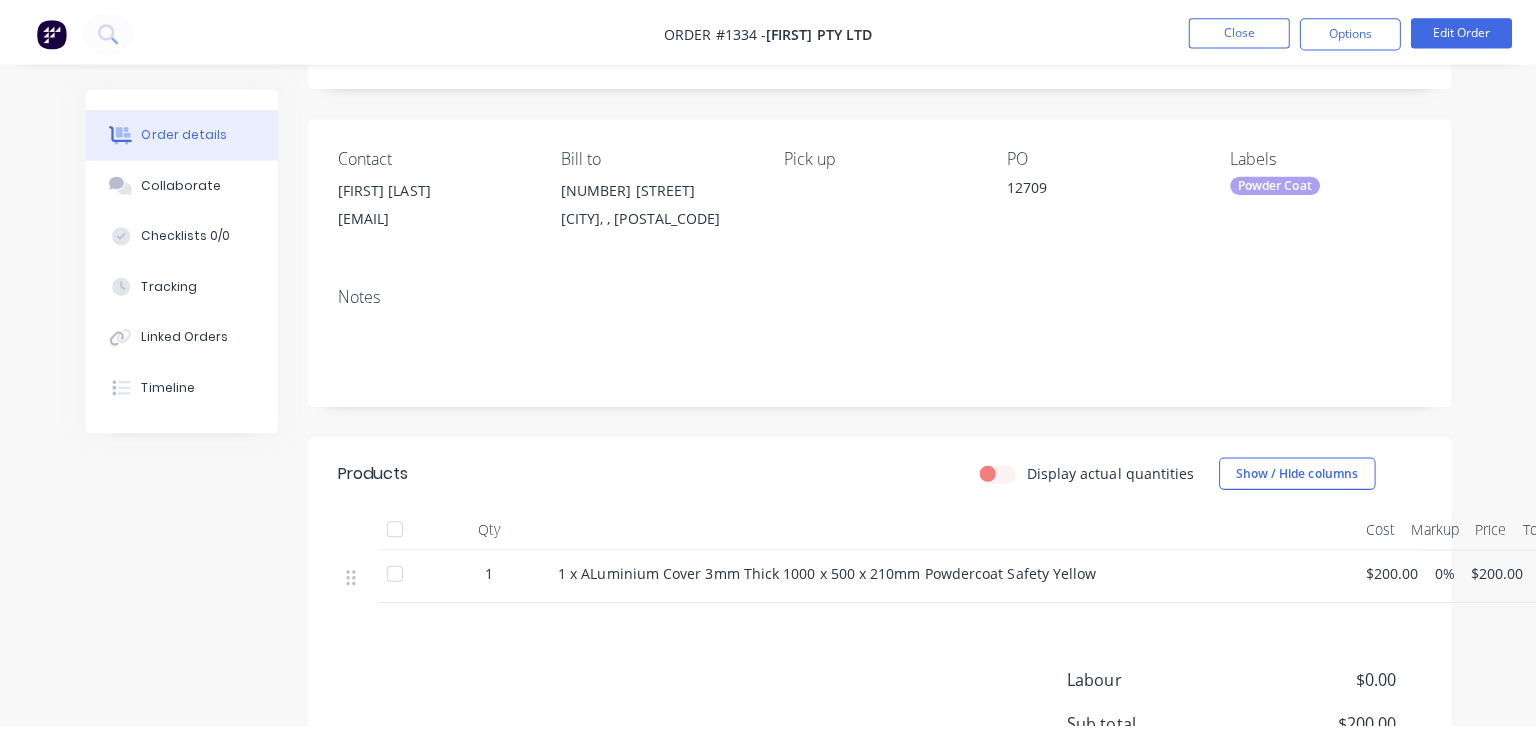 scroll, scrollTop: 0, scrollLeft: 0, axis: both 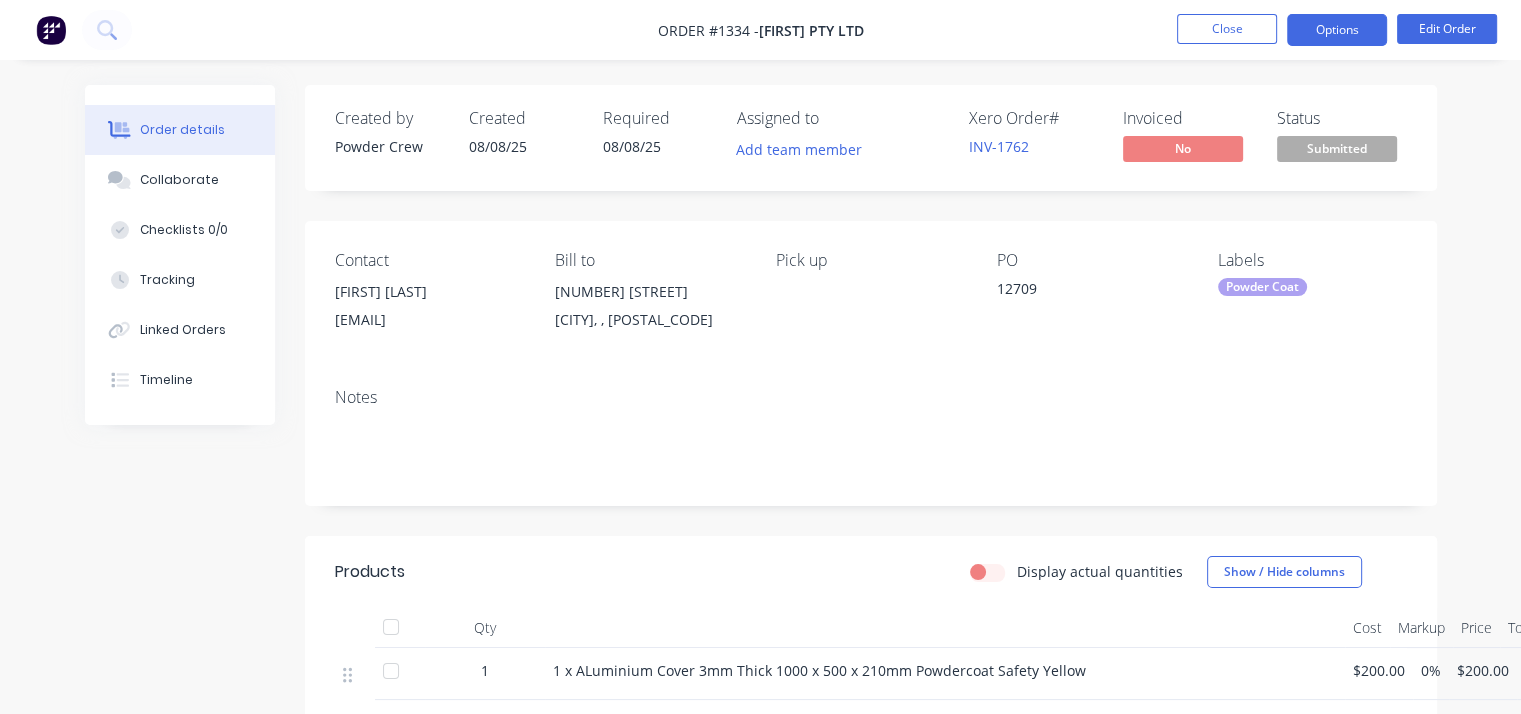 click on "Options" at bounding box center (1337, 30) 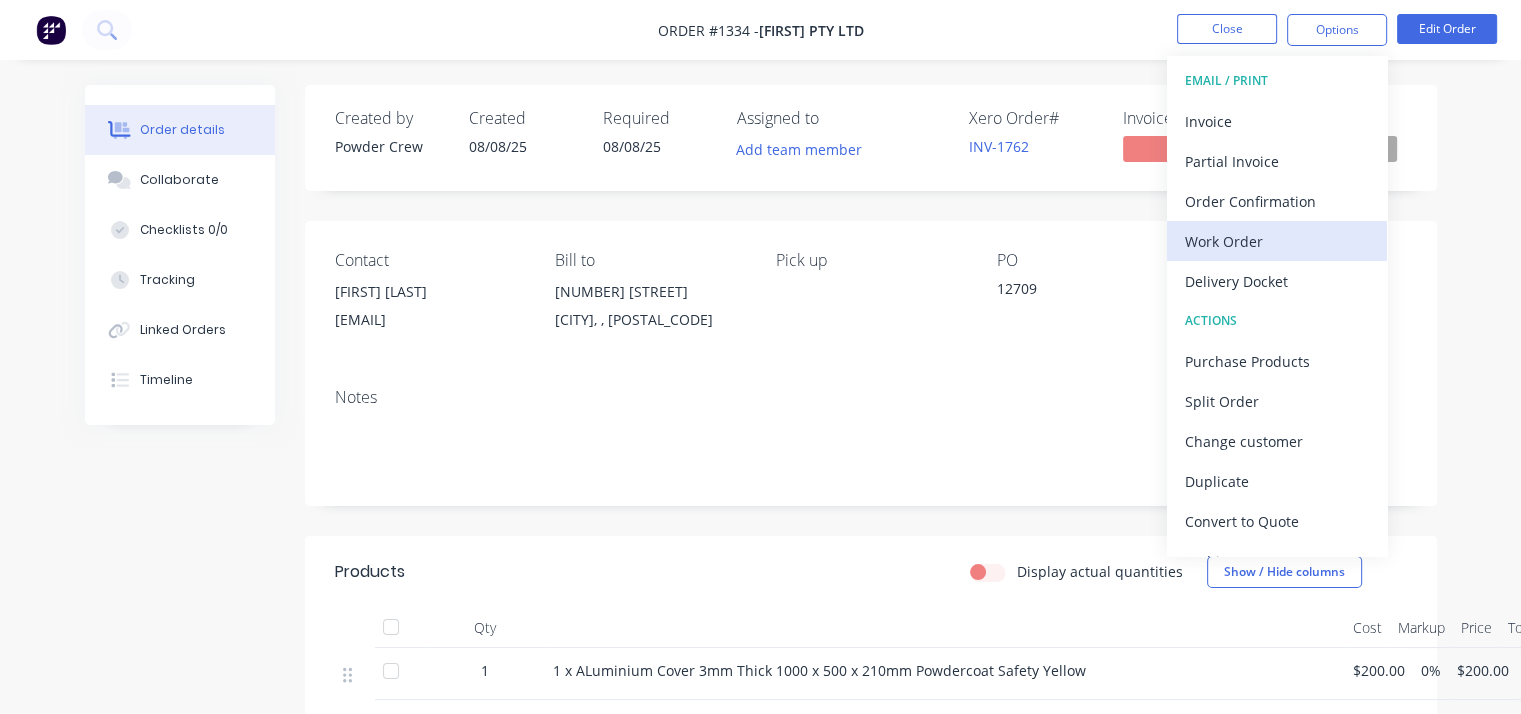 click on "Work Order" at bounding box center [1277, 241] 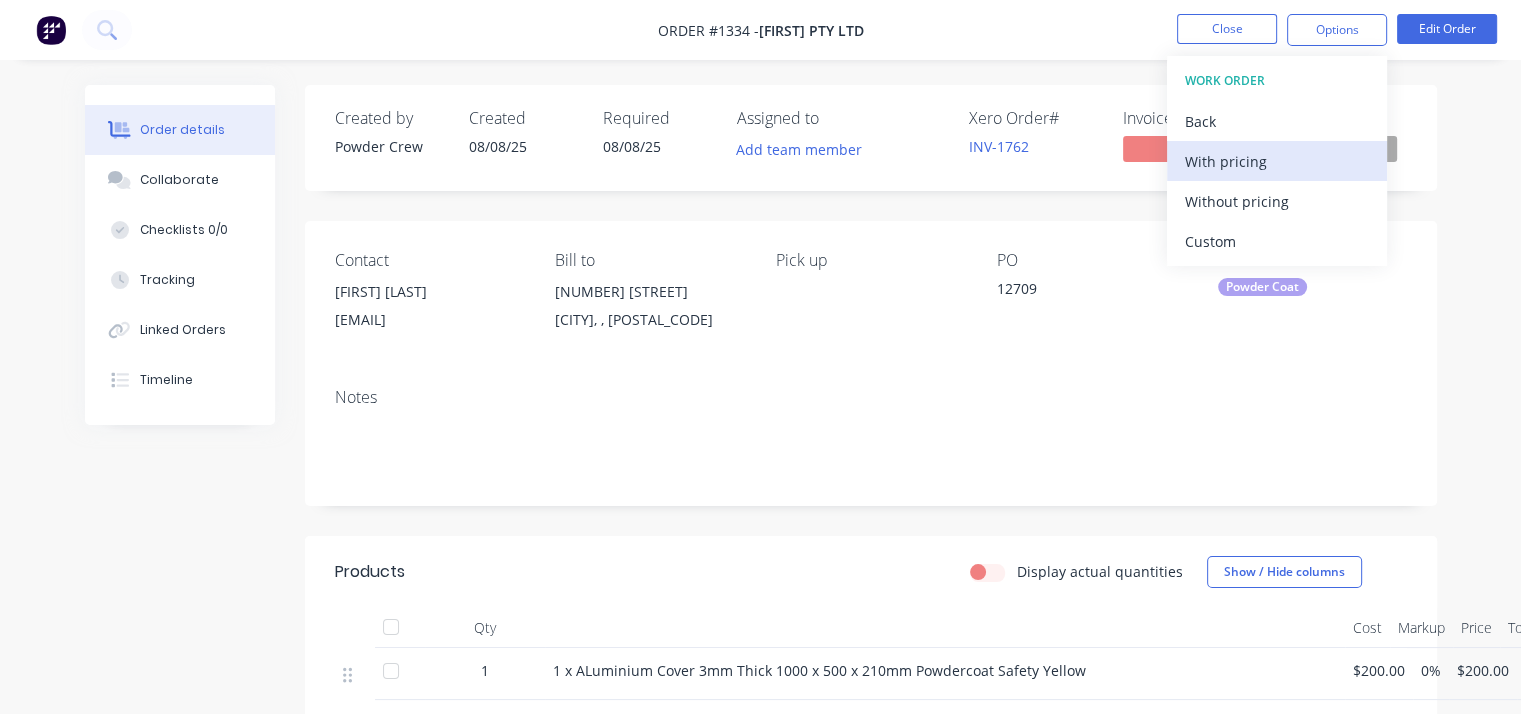 click on "With pricing" at bounding box center (1277, 161) 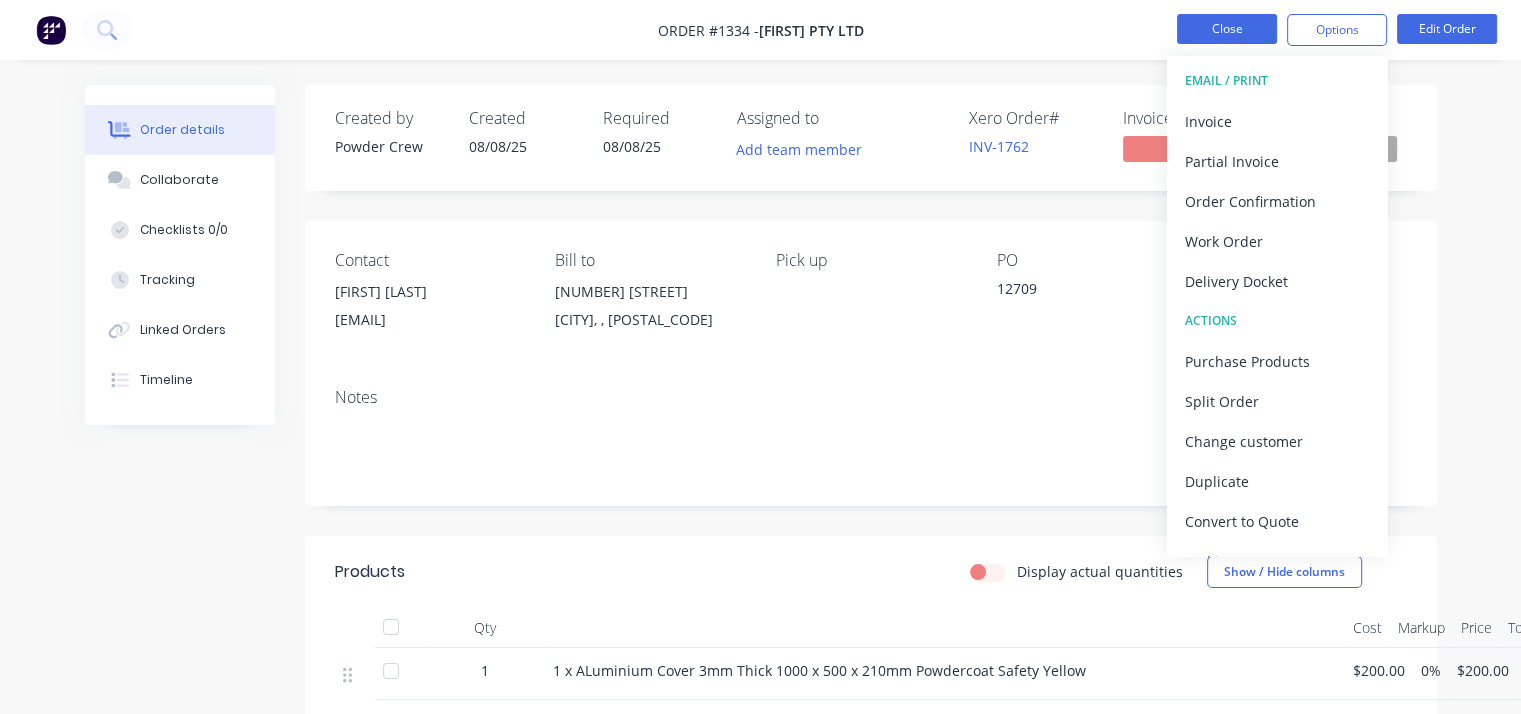 click on "Close" at bounding box center (1227, 29) 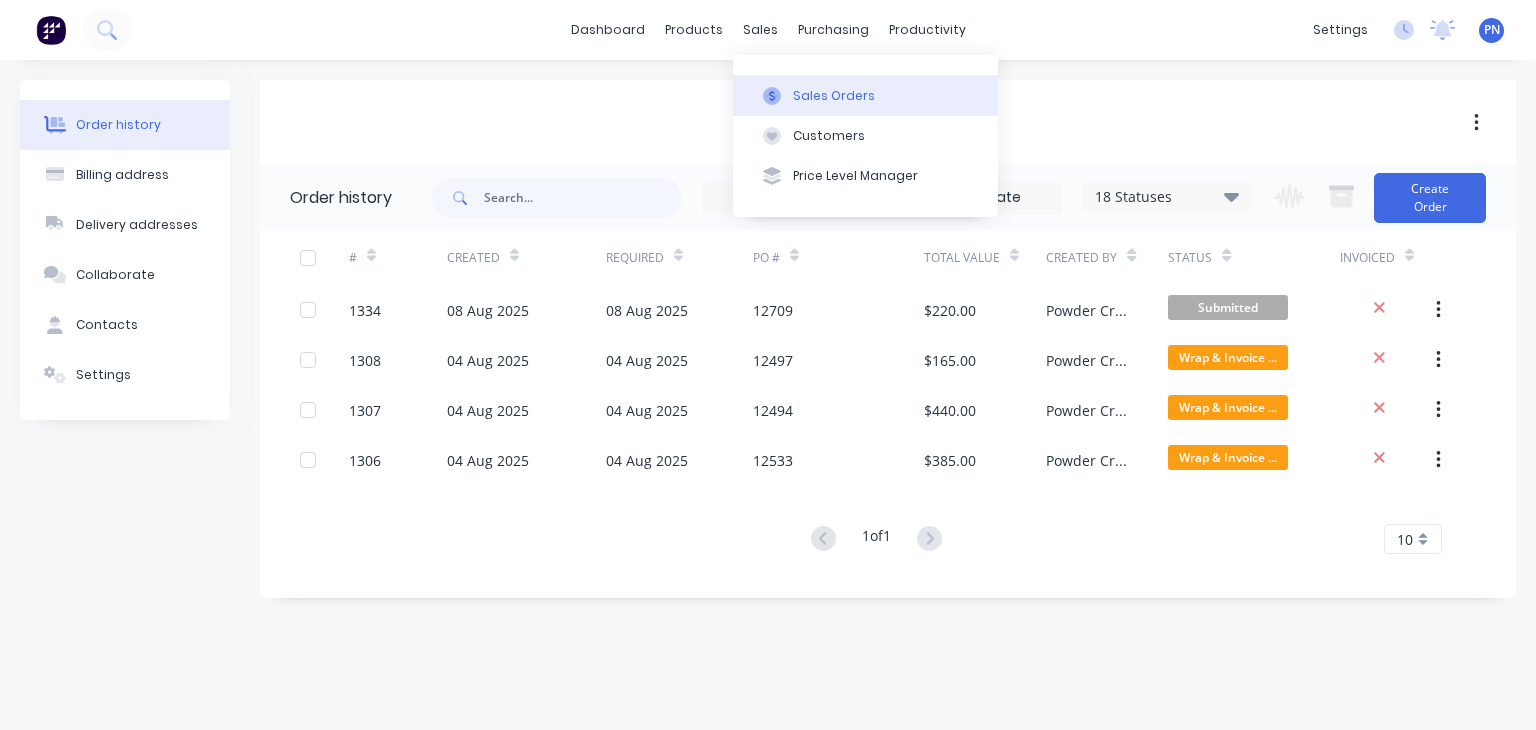 click on "Sales Orders" at bounding box center (834, 96) 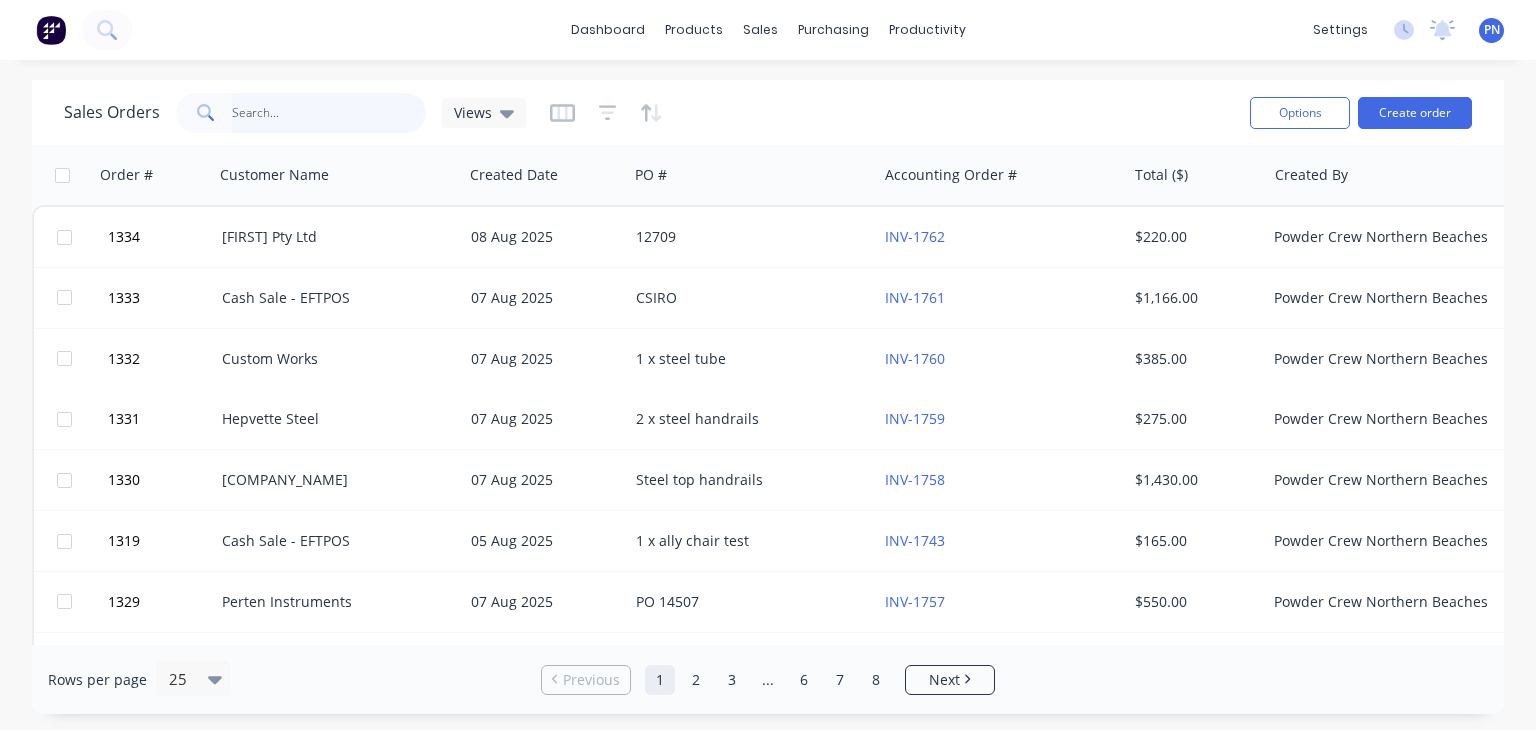 click at bounding box center [329, 113] 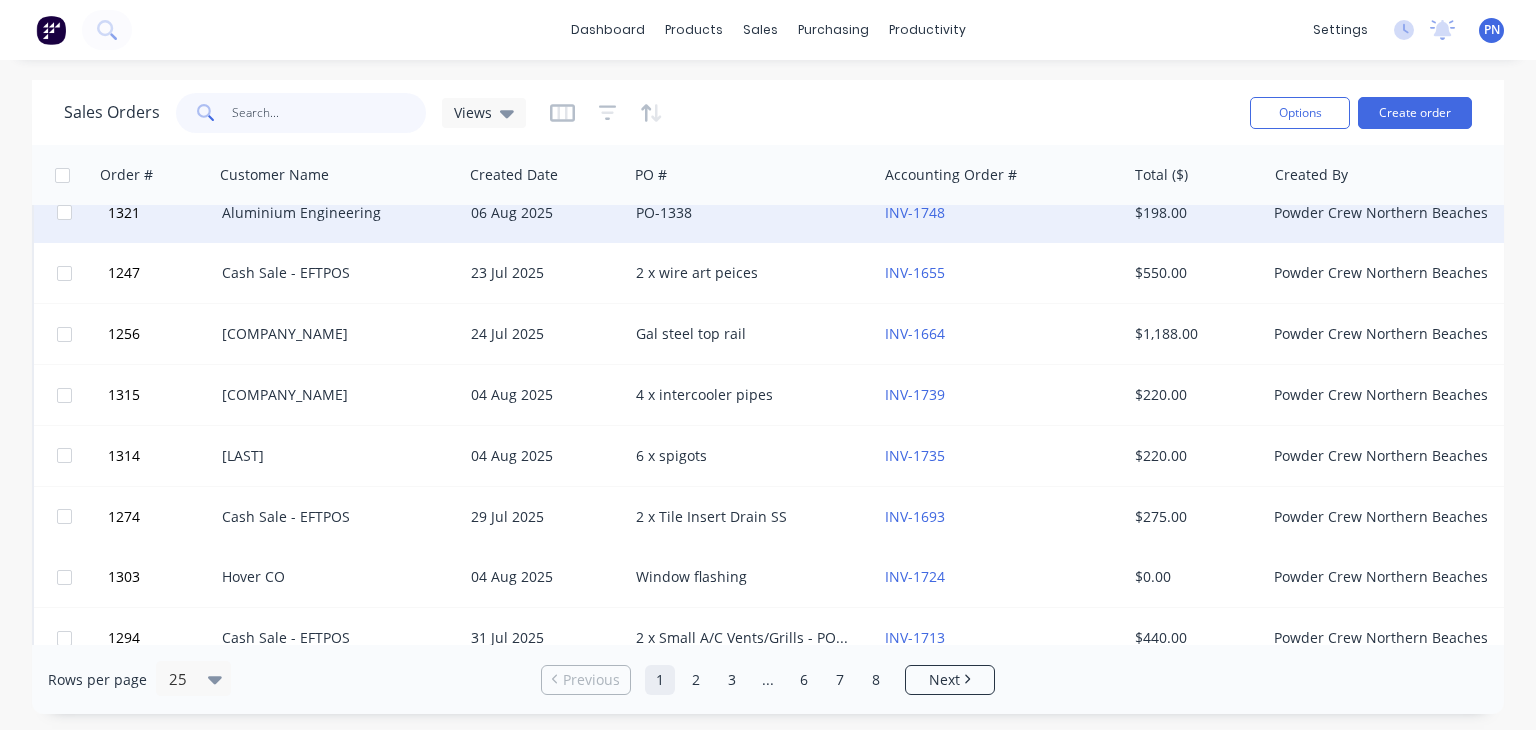 scroll, scrollTop: 1089, scrollLeft: 0, axis: vertical 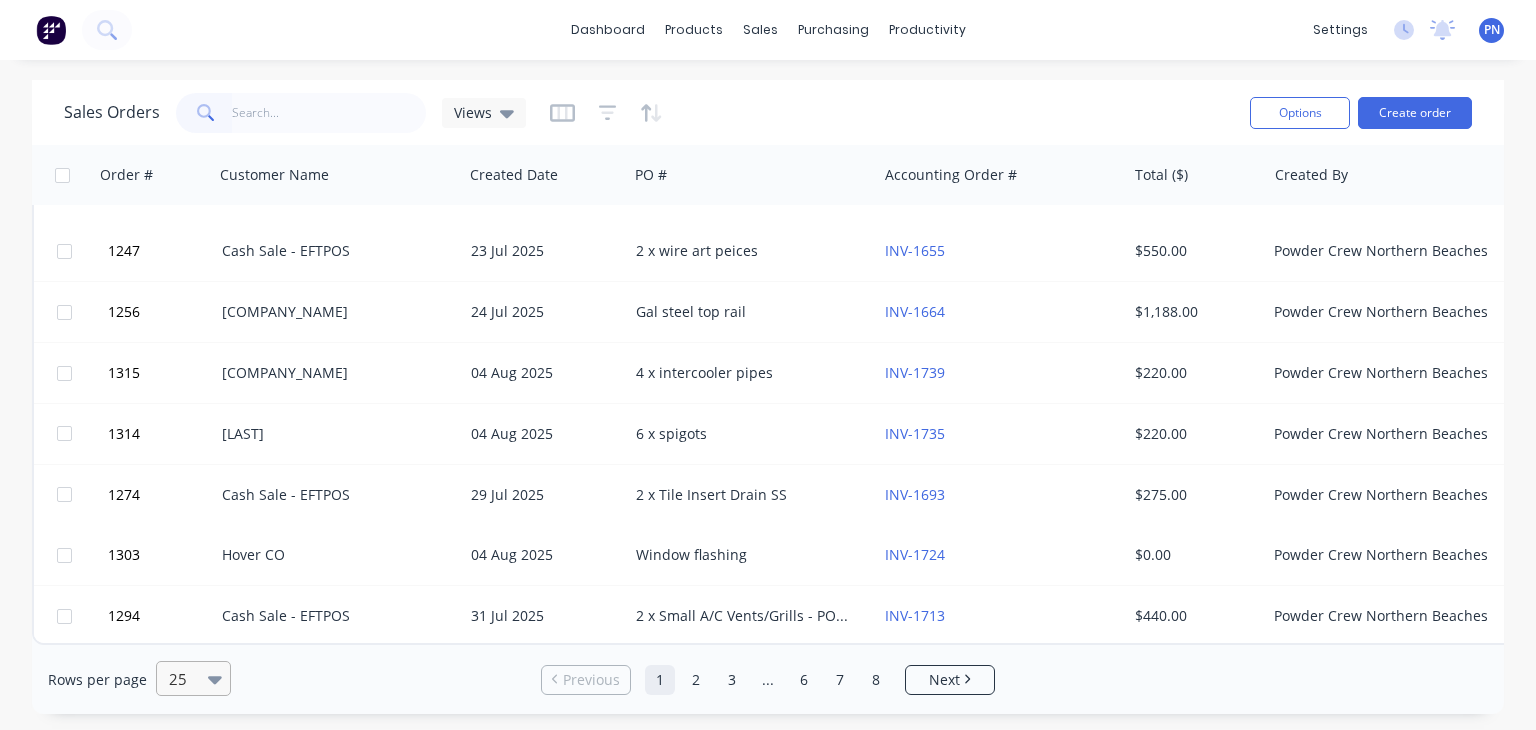 click at bounding box center (184, 679) 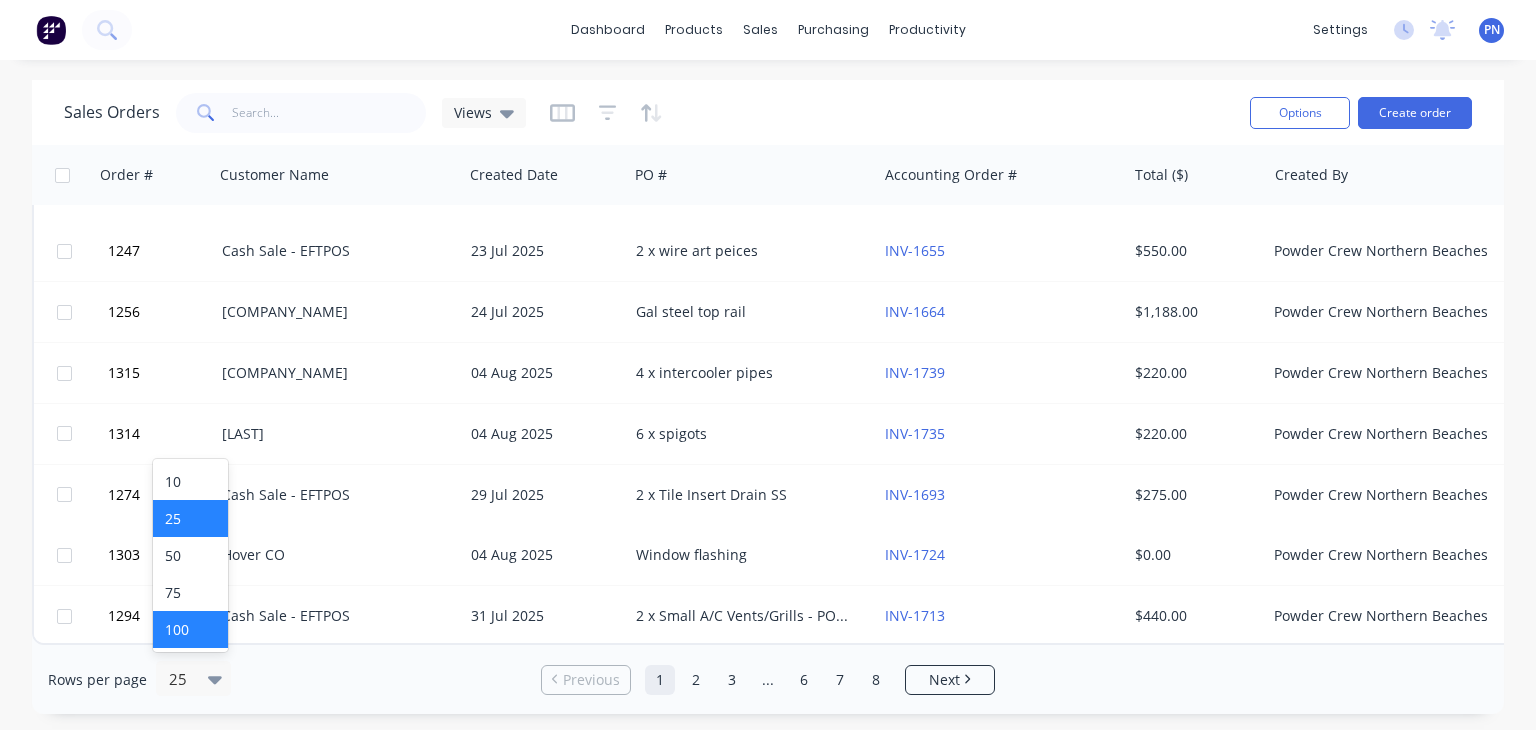 click on "100" at bounding box center (190, 629) 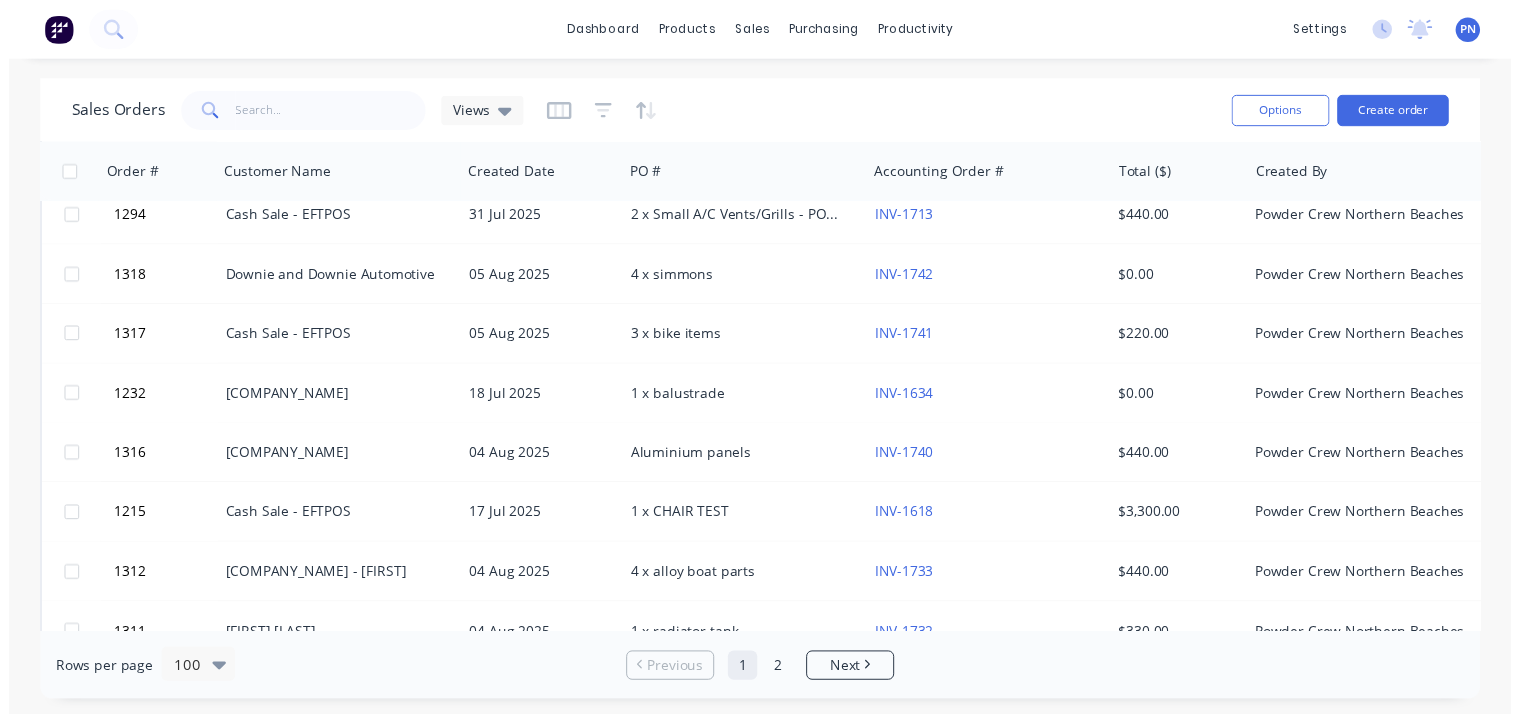 scroll, scrollTop: 1500, scrollLeft: 0, axis: vertical 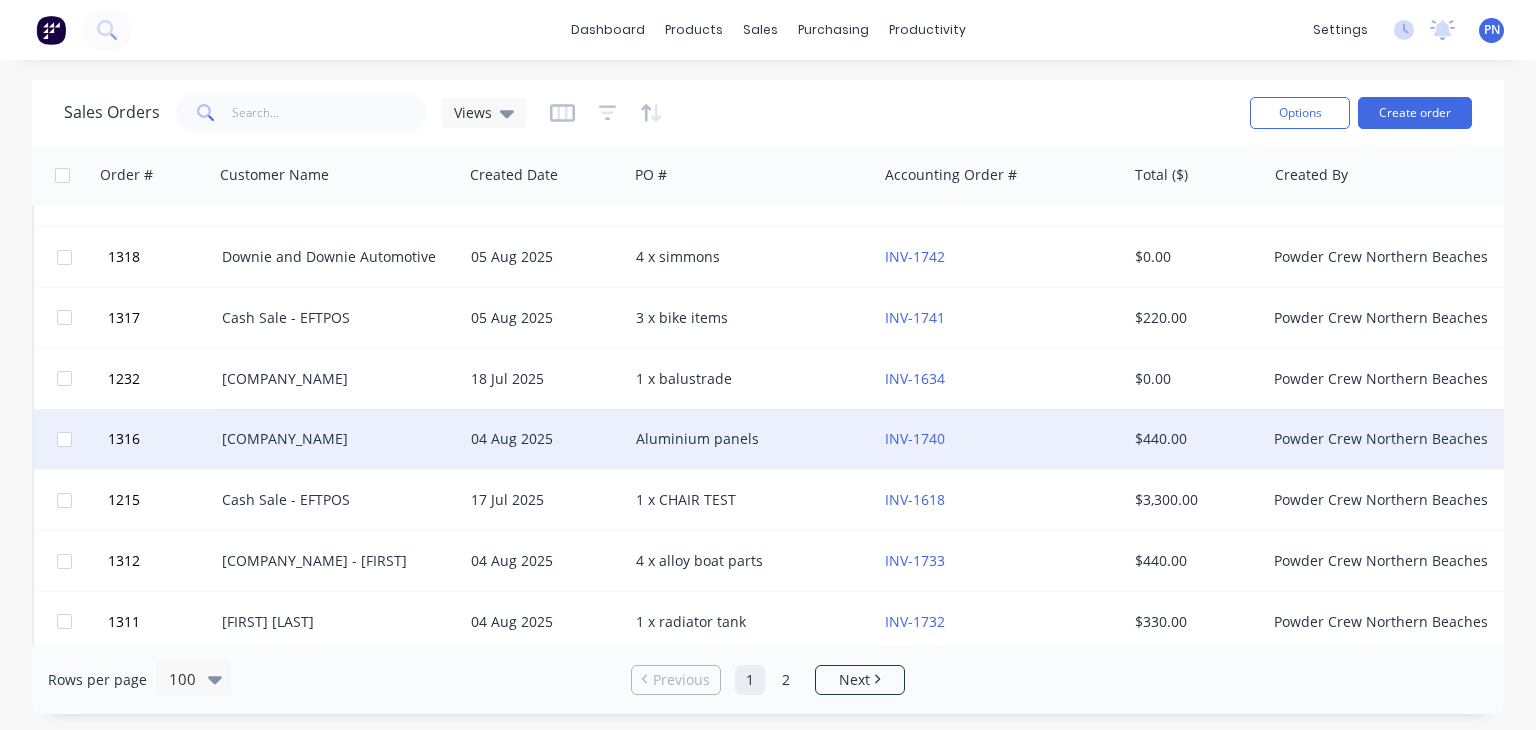 click on "Aluminium panels" at bounding box center (747, 439) 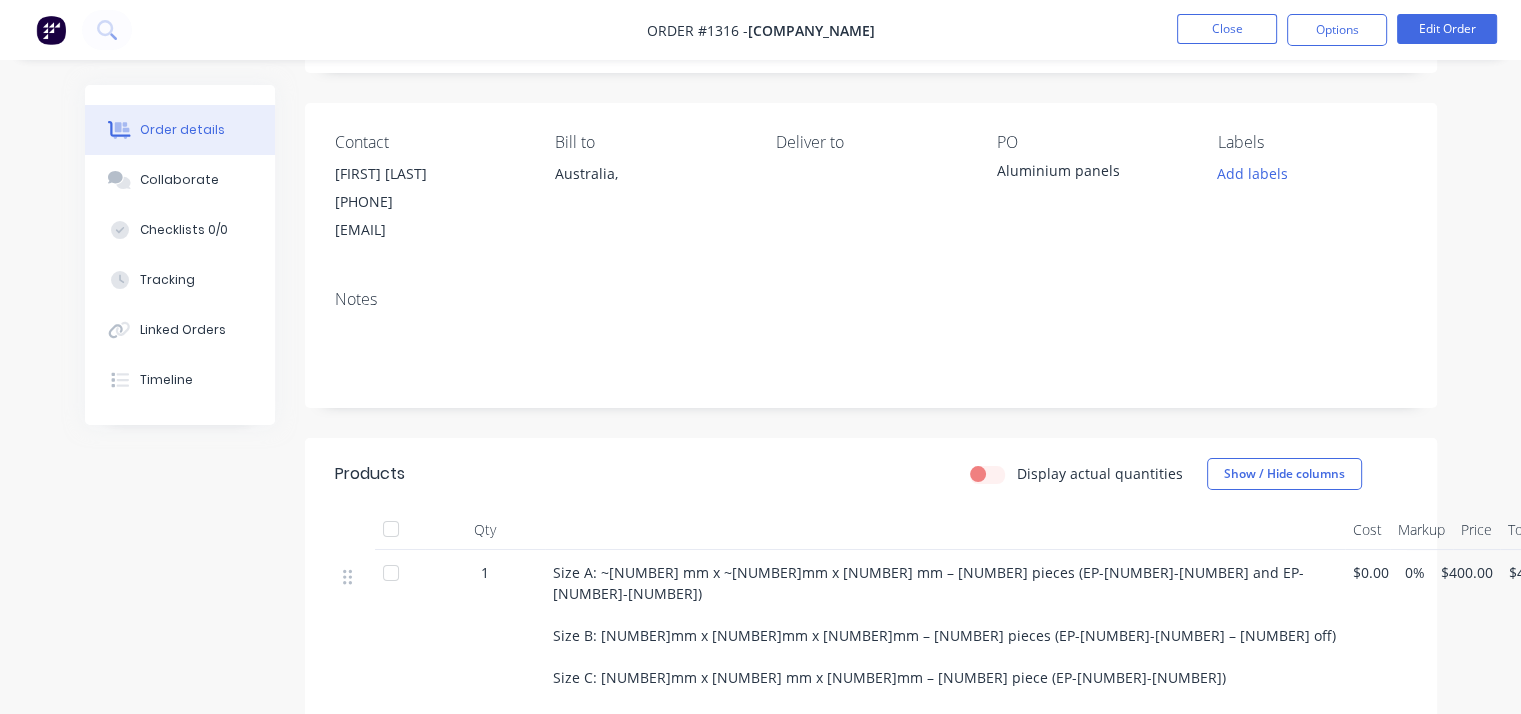 scroll, scrollTop: 0, scrollLeft: 0, axis: both 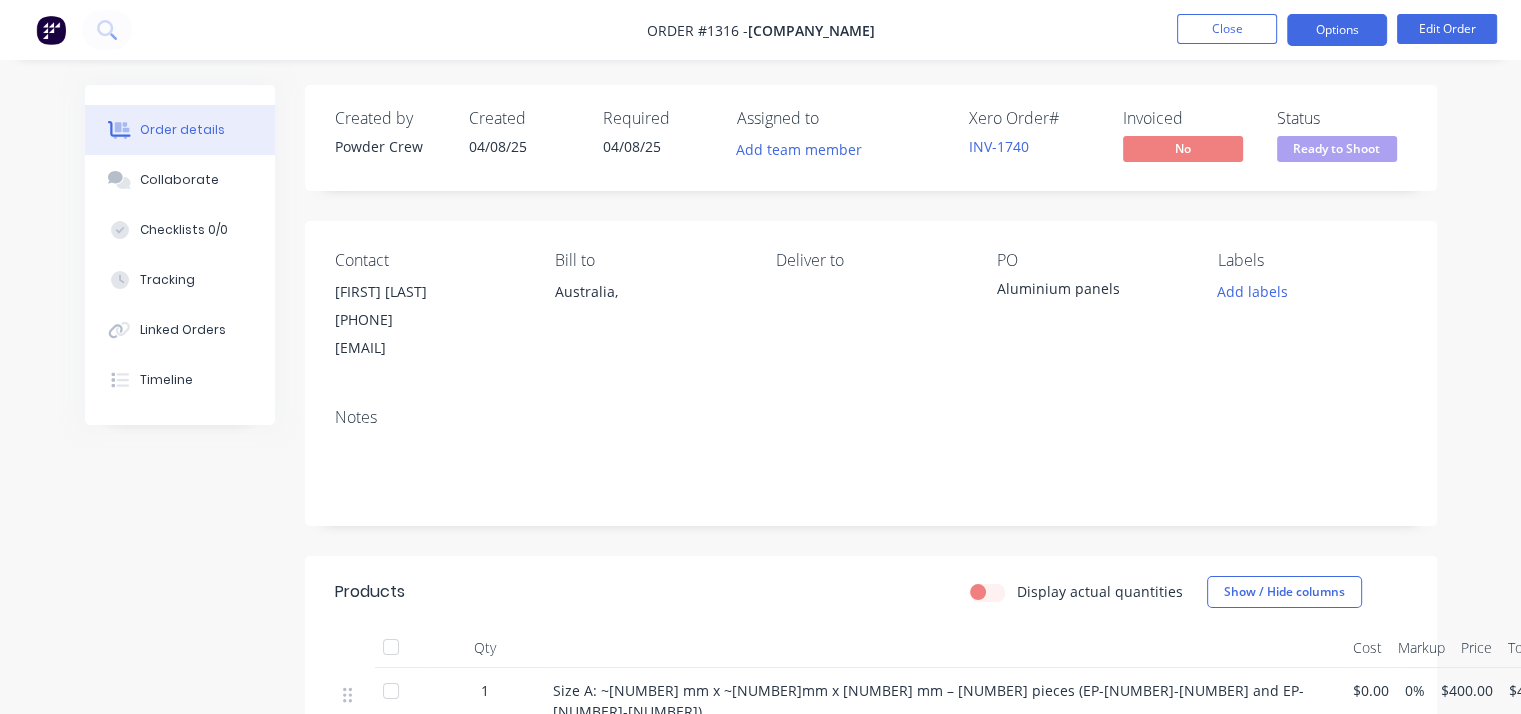 click on "Options" at bounding box center (1337, 30) 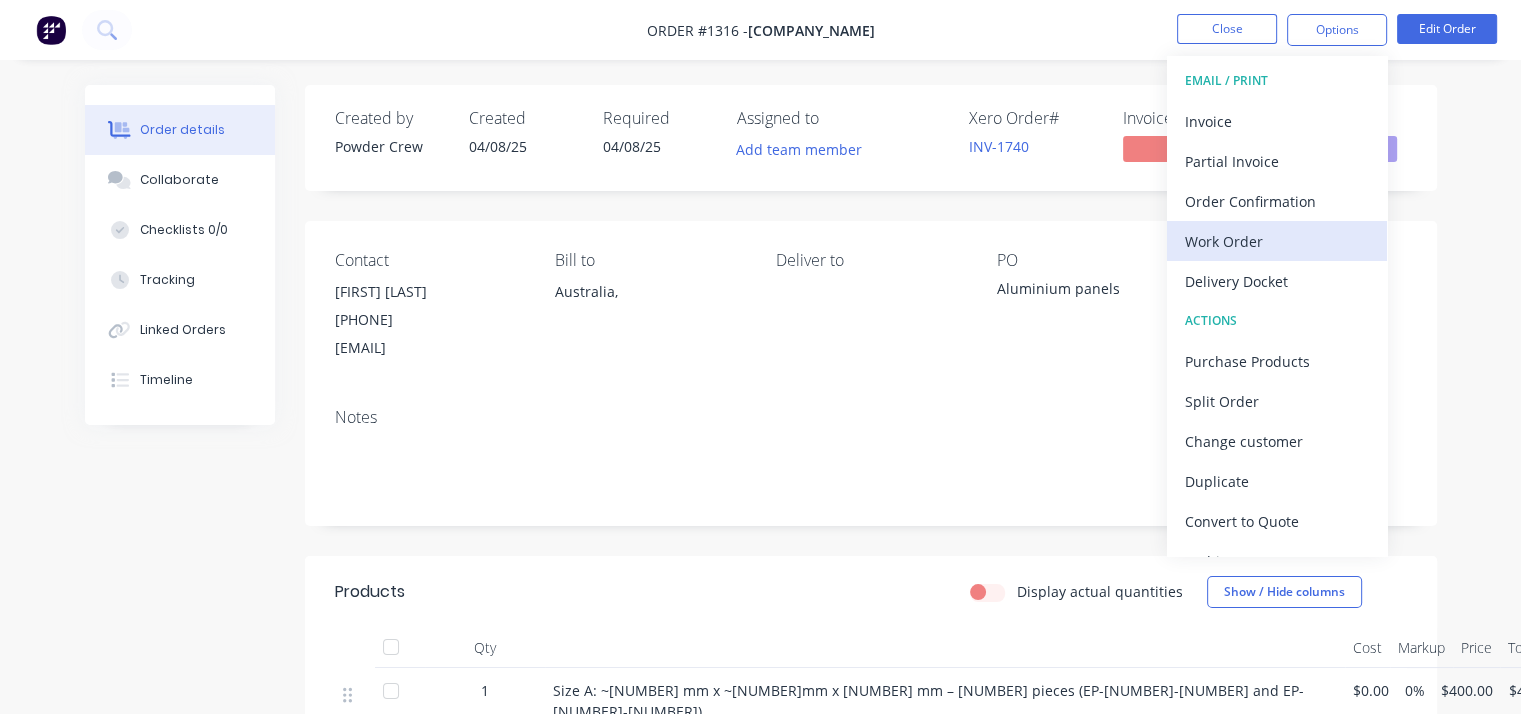 click on "Work Order" at bounding box center [1277, 241] 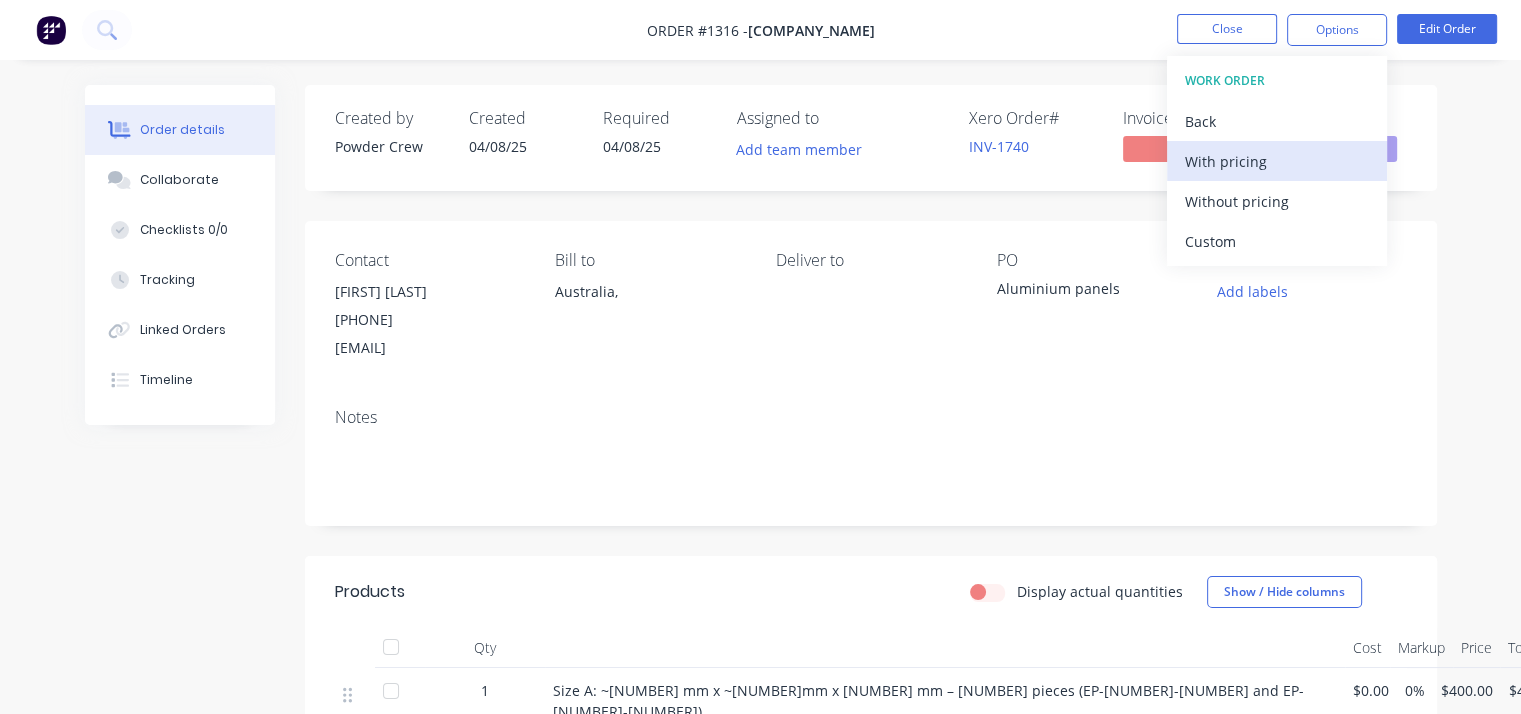 click on "With pricing" at bounding box center (1277, 161) 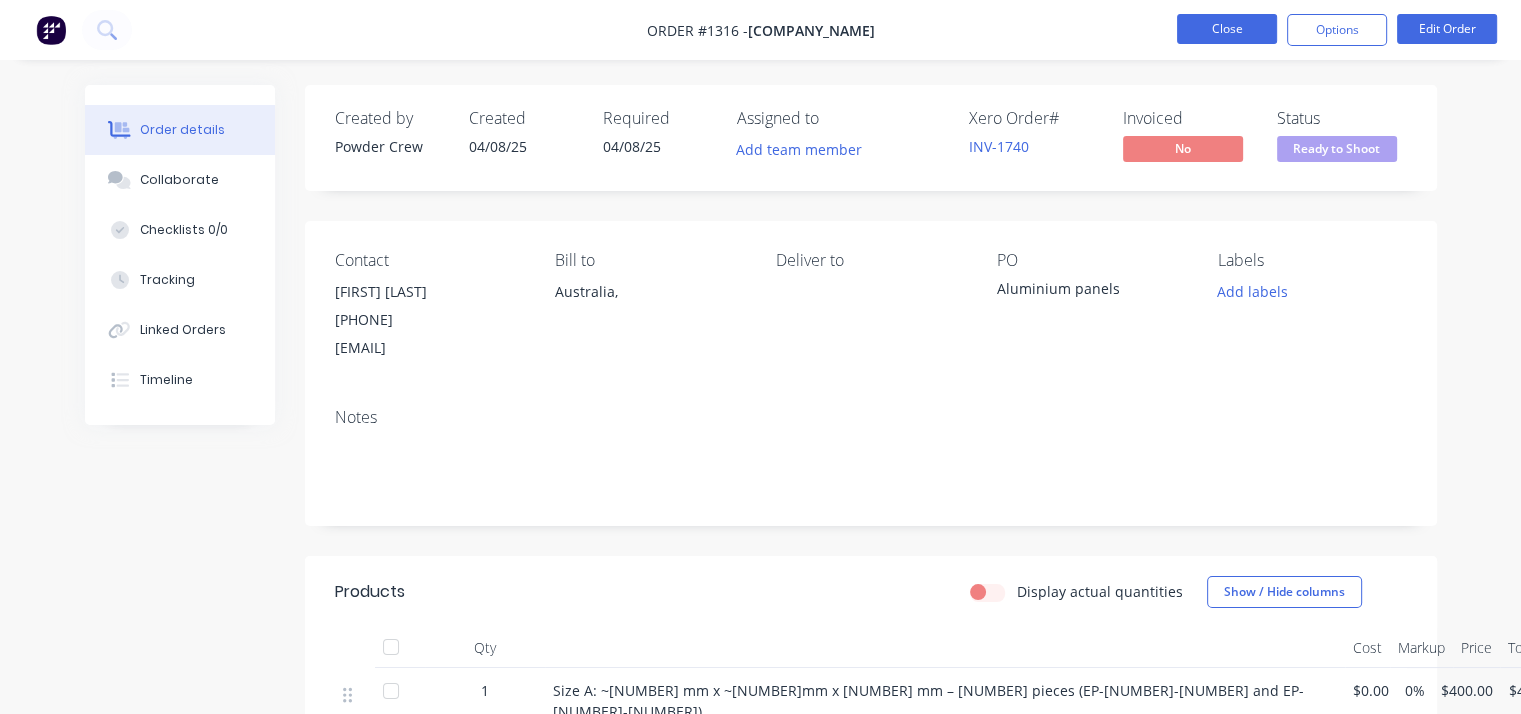 click on "Close" at bounding box center [1227, 29] 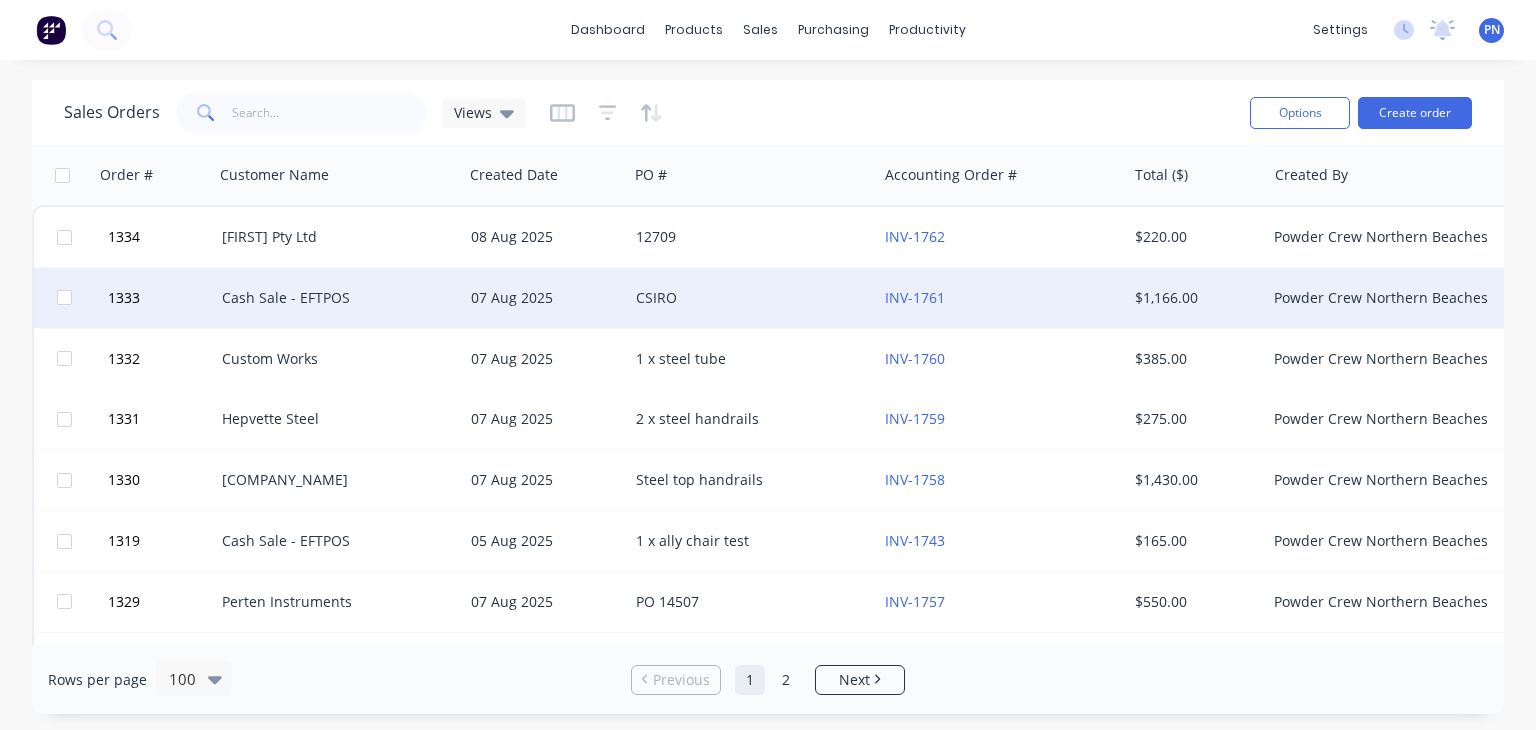 click on "CSIRO" at bounding box center (747, 298) 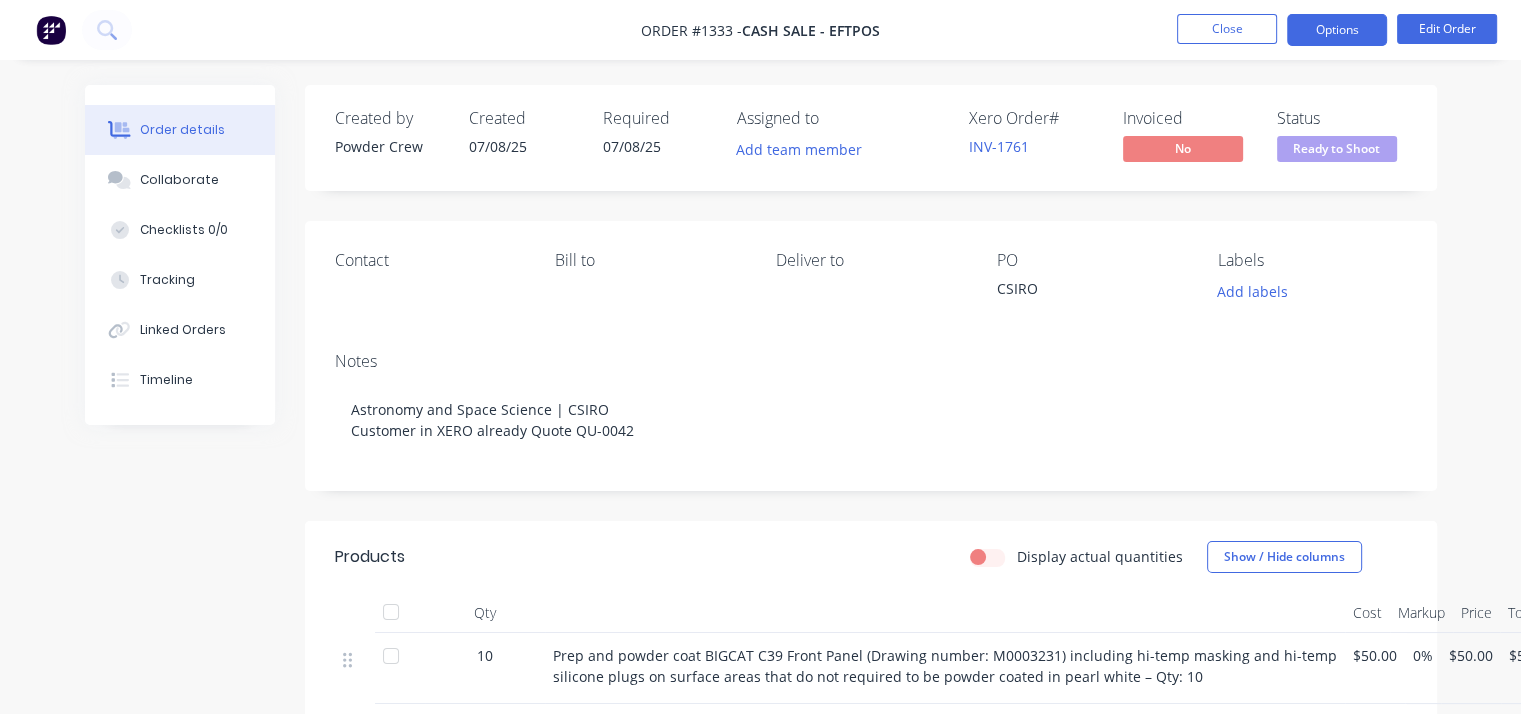 click on "Options" at bounding box center (1337, 30) 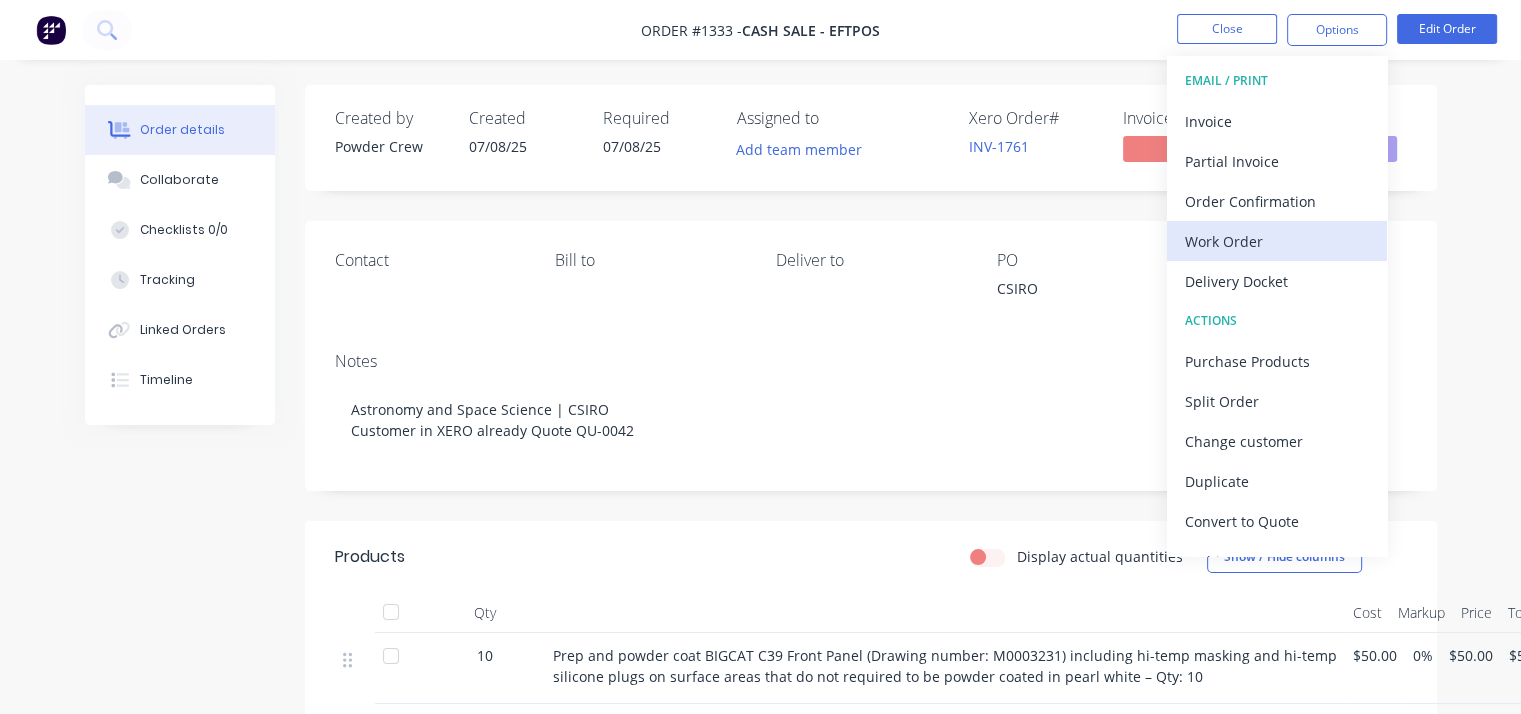 click on "Work Order" at bounding box center (1277, 241) 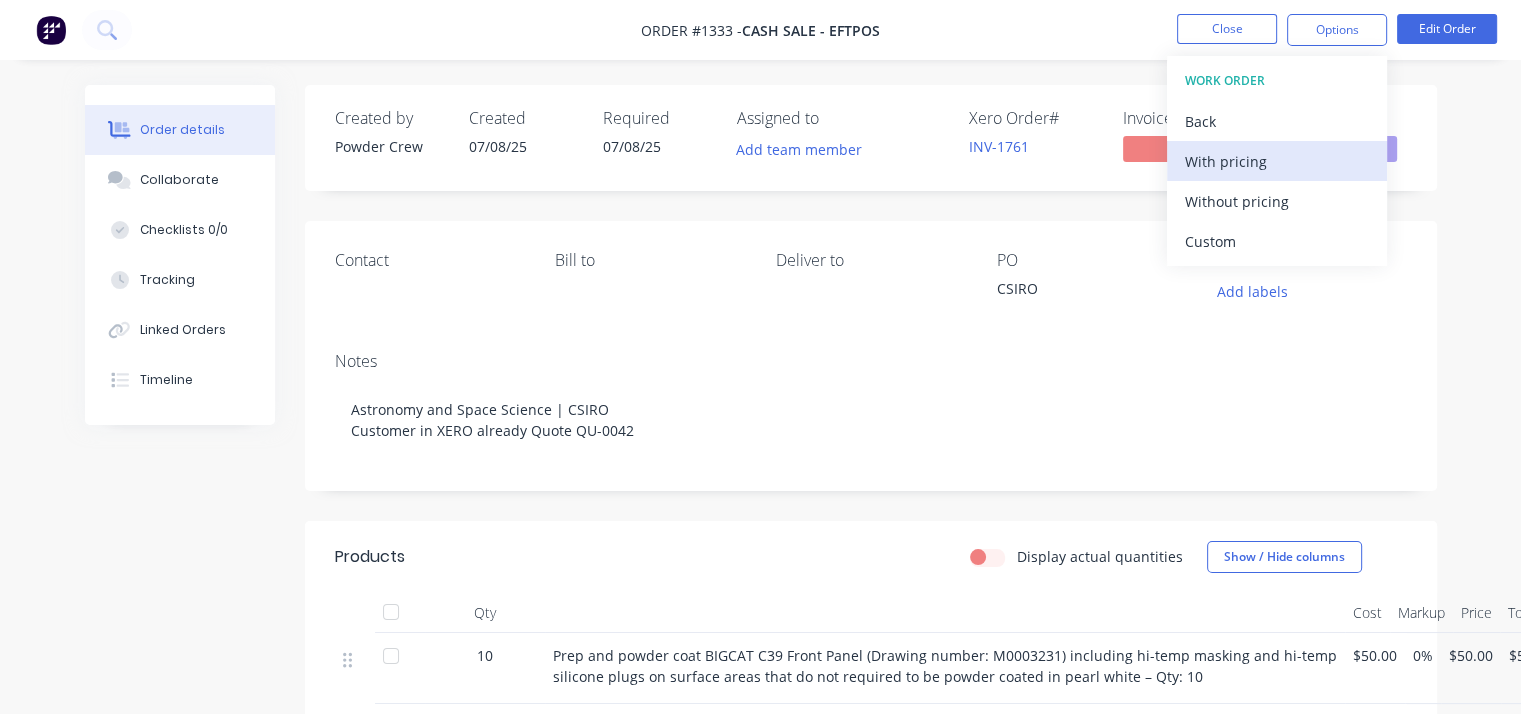 click on "With pricing" at bounding box center (1277, 161) 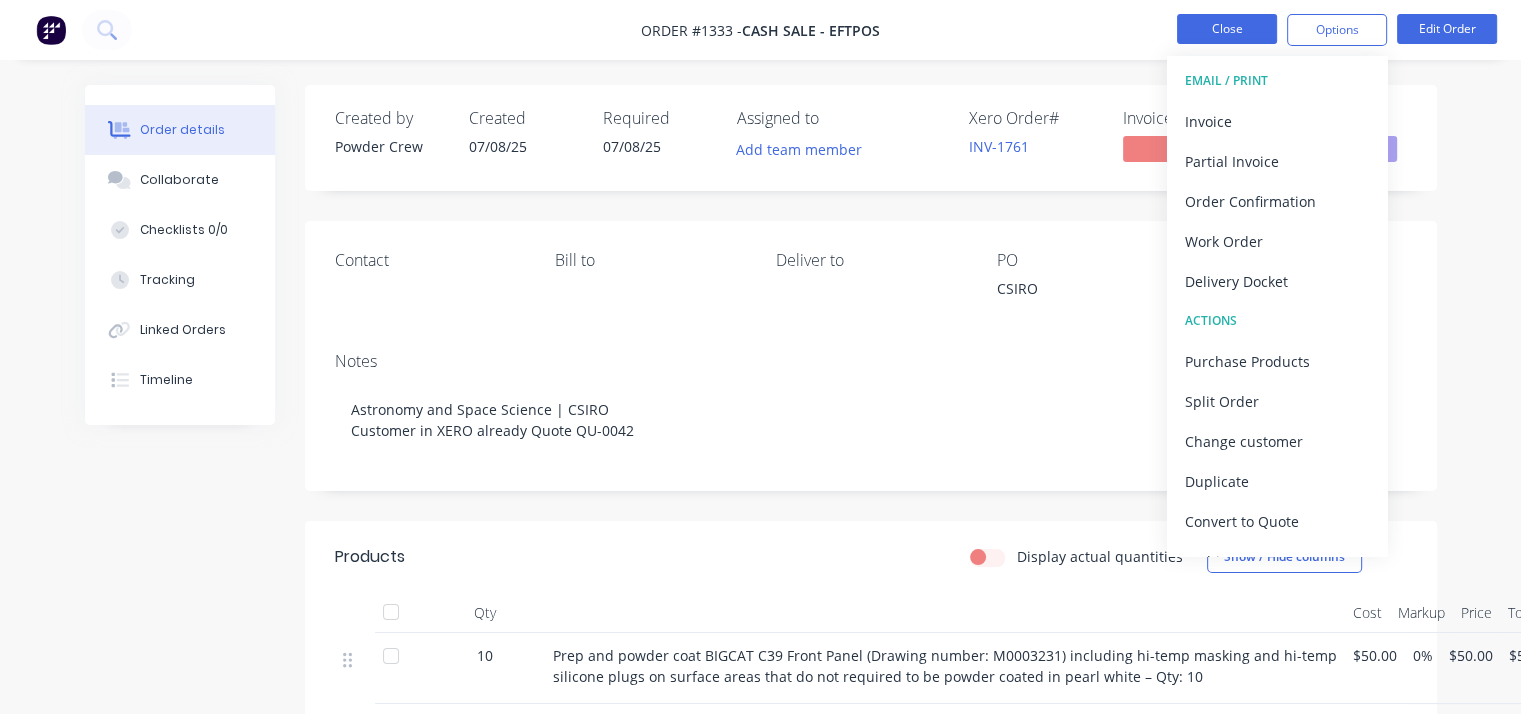 click on "Close" at bounding box center (1227, 29) 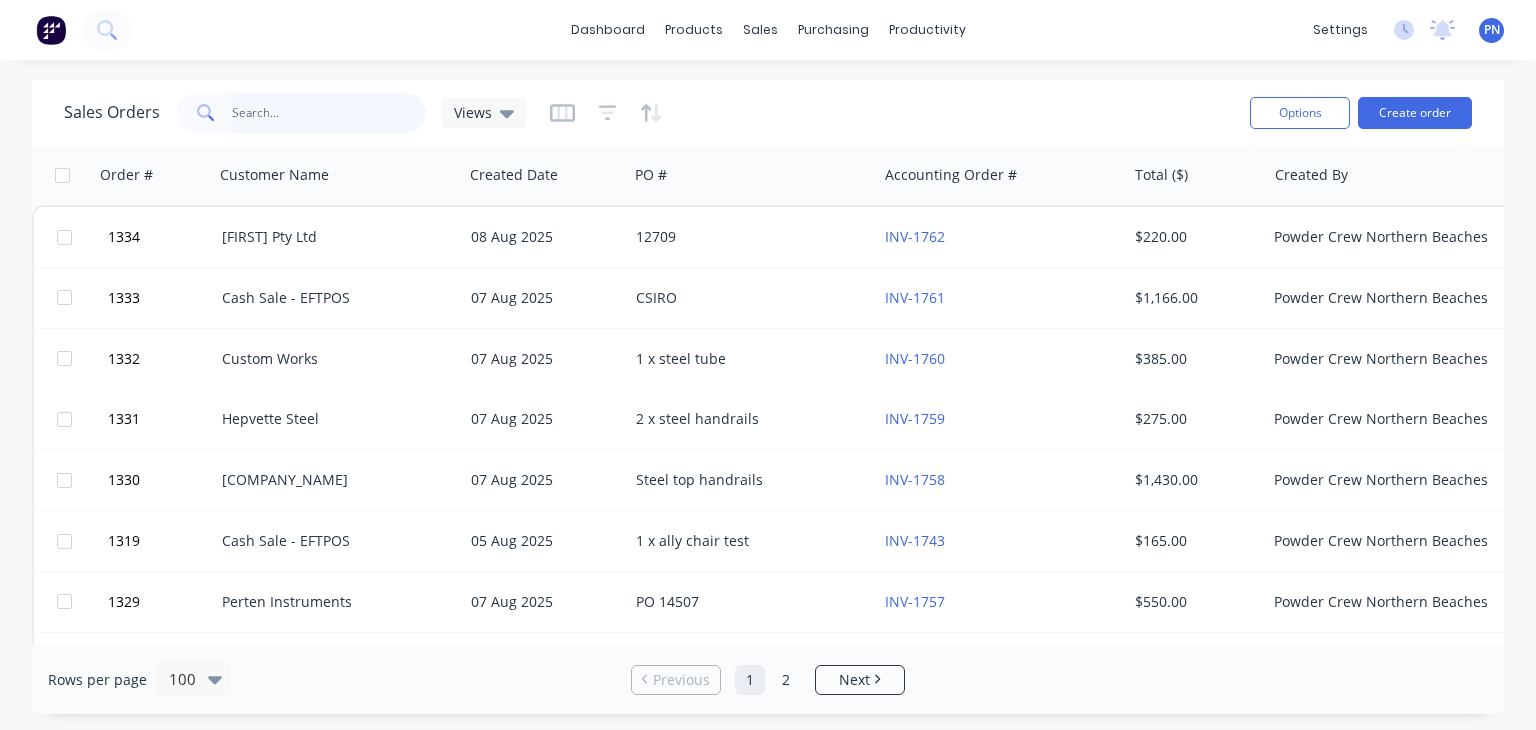 click at bounding box center (329, 113) 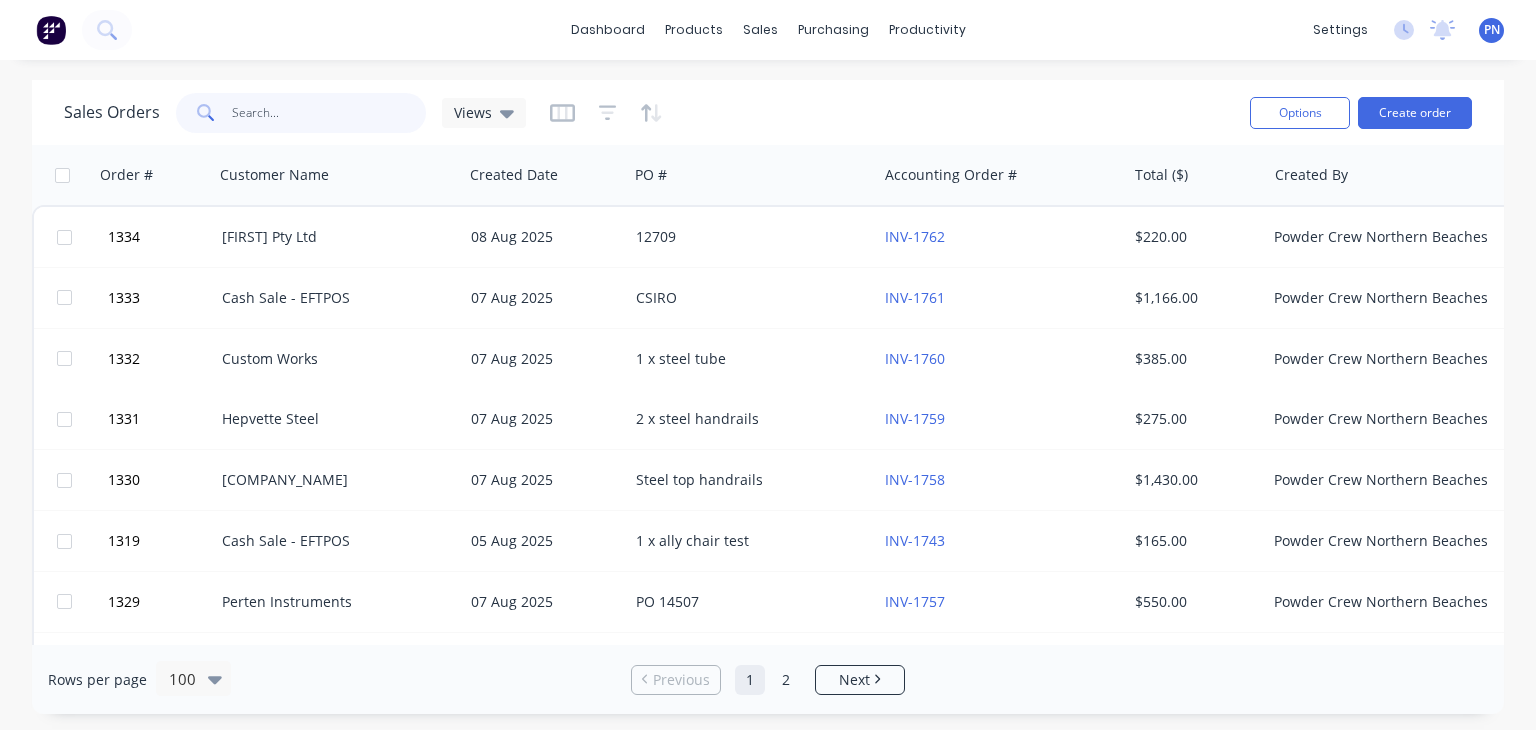 click at bounding box center [329, 113] 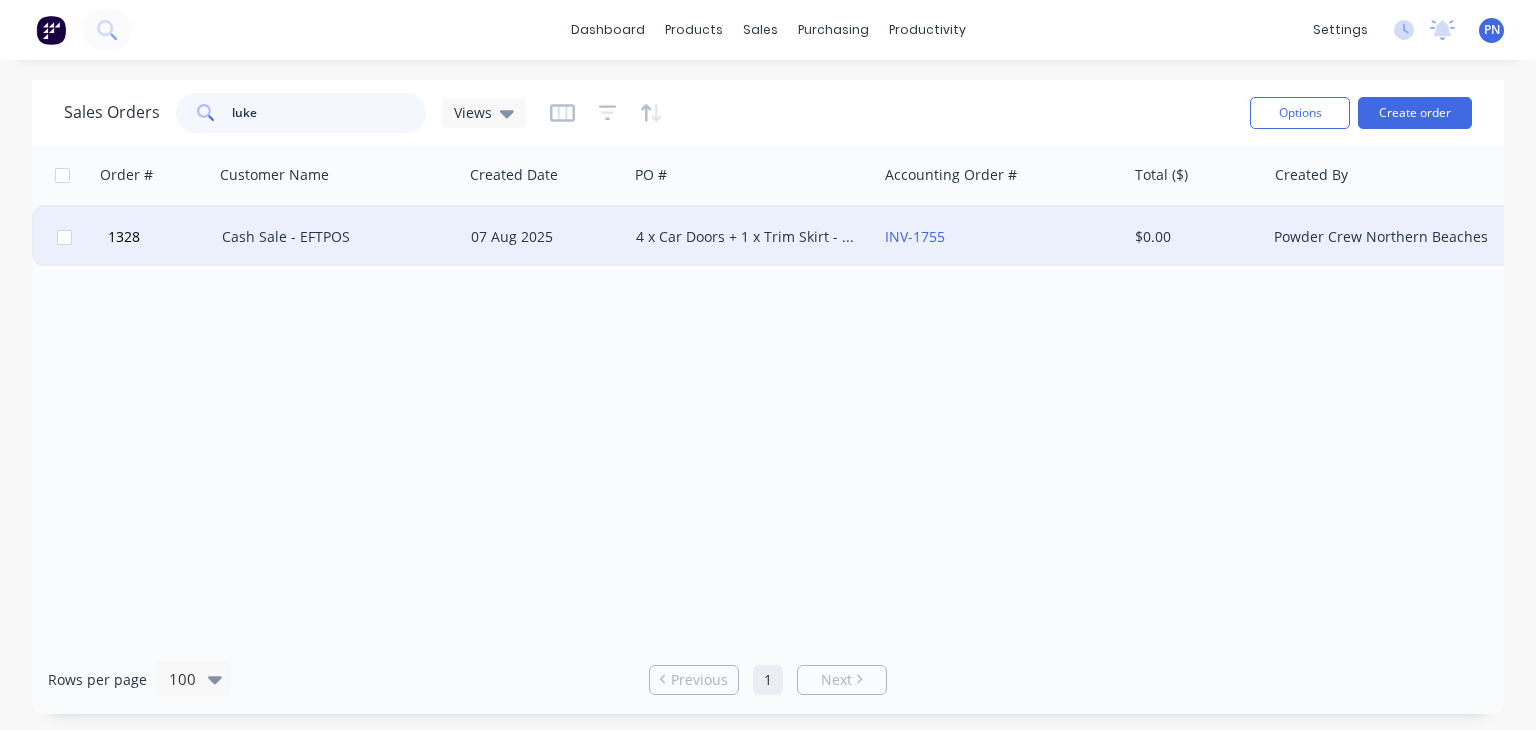 type on "luke" 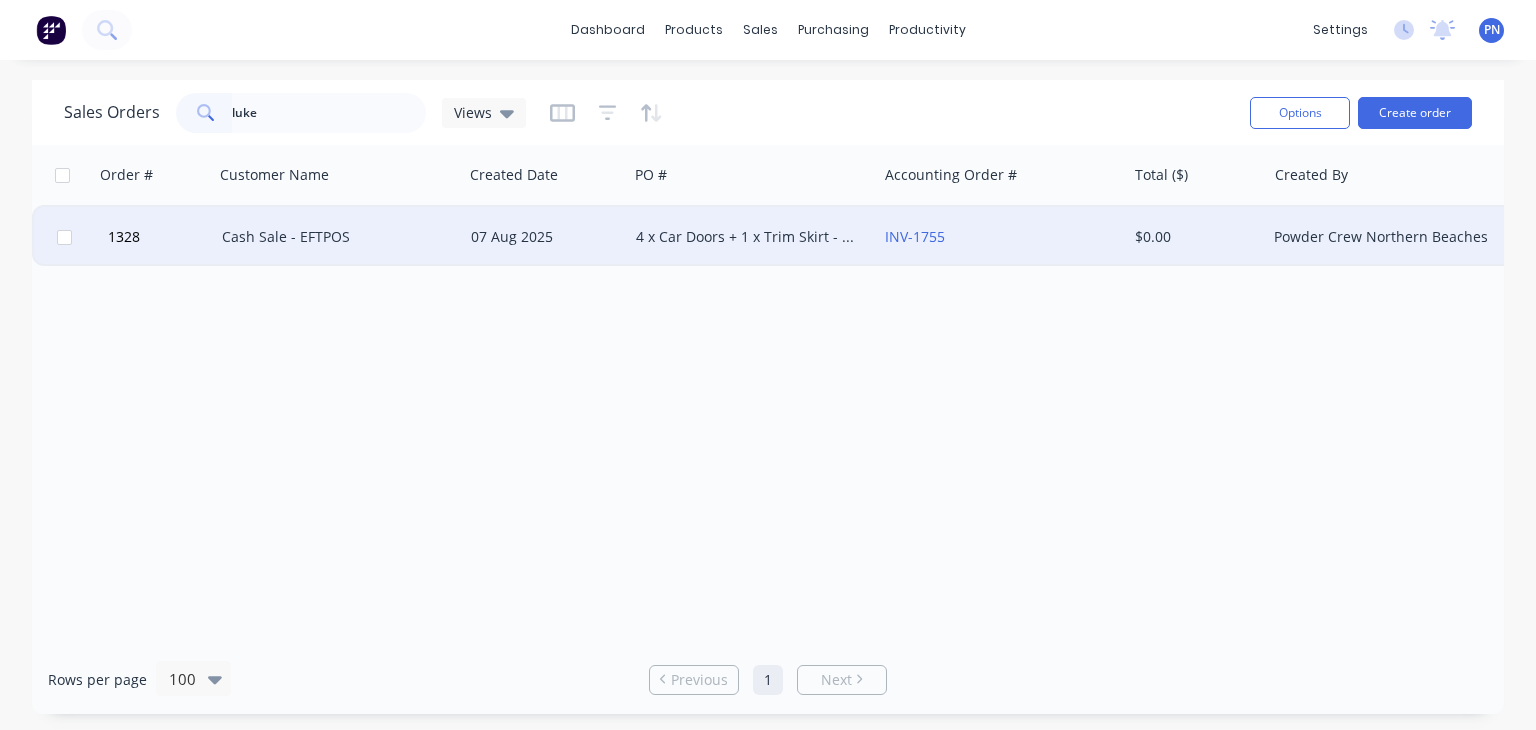 click on "Cash Sale - EFTPOS" at bounding box center (333, 237) 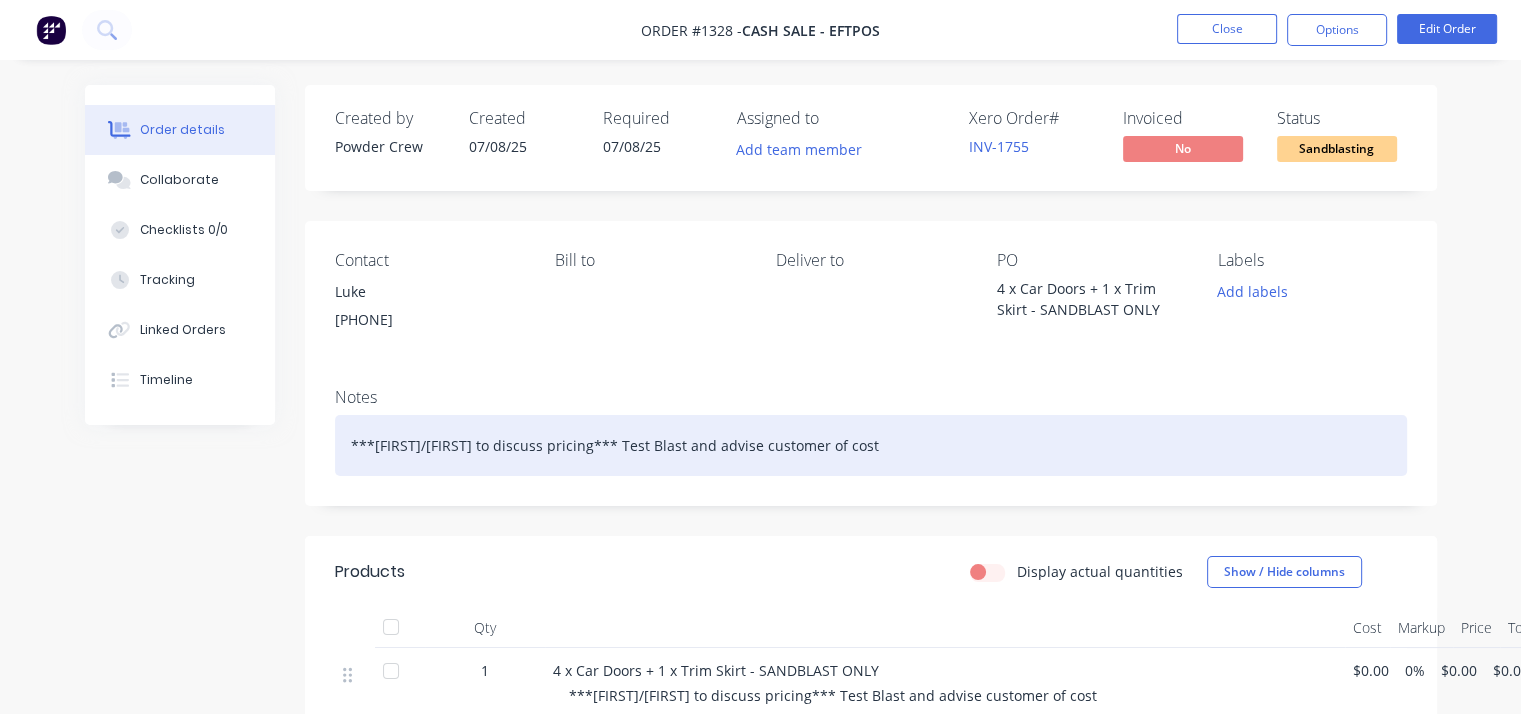 scroll, scrollTop: 200, scrollLeft: 0, axis: vertical 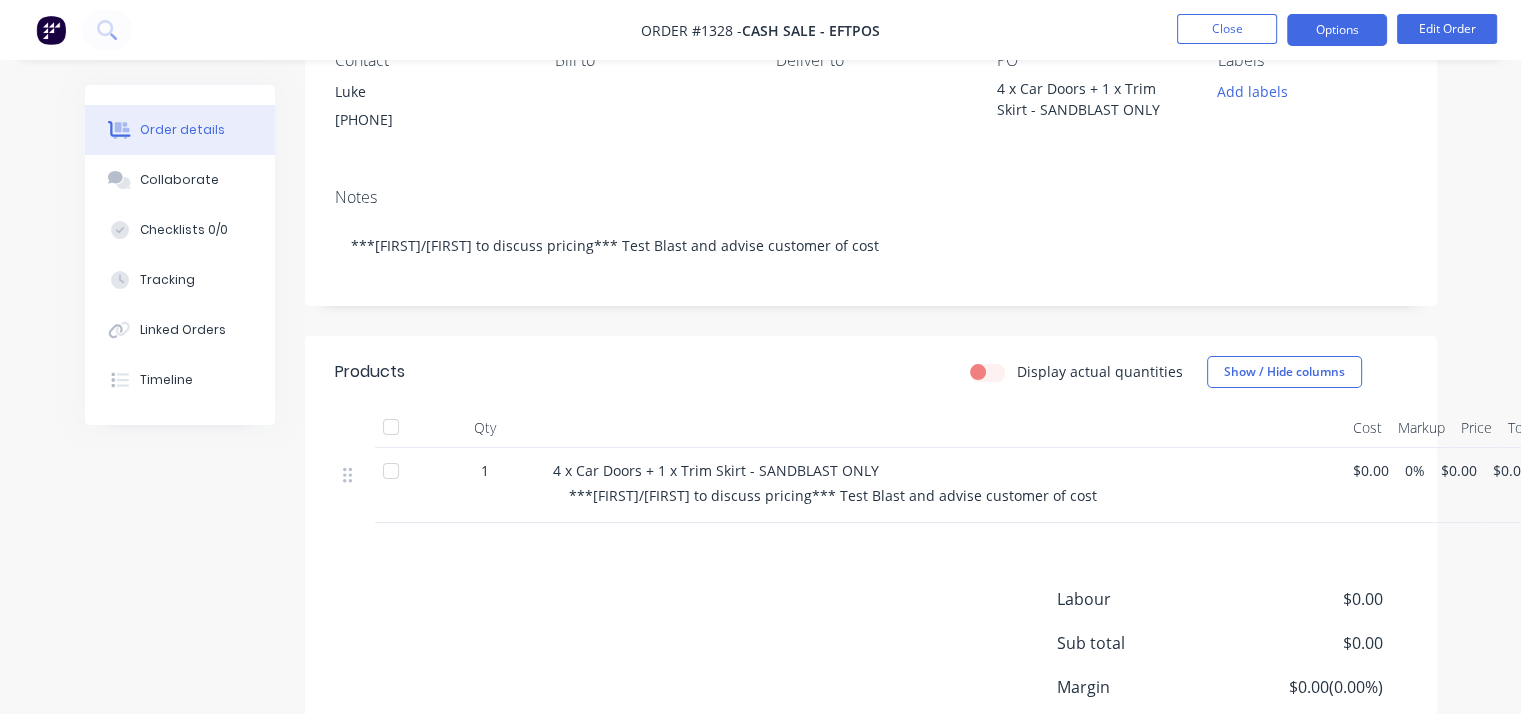 click on "Options" at bounding box center (1337, 30) 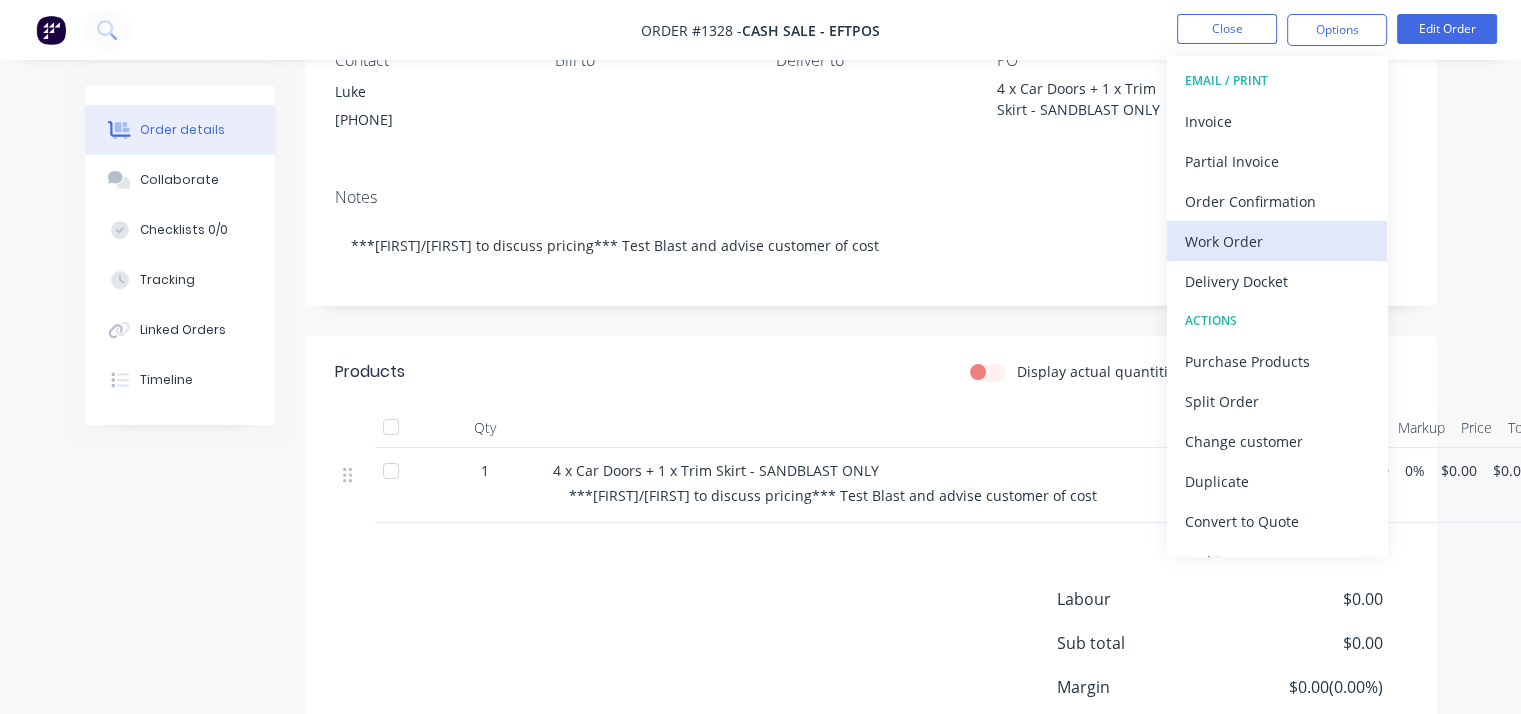 click on "Work Order" at bounding box center (1277, 241) 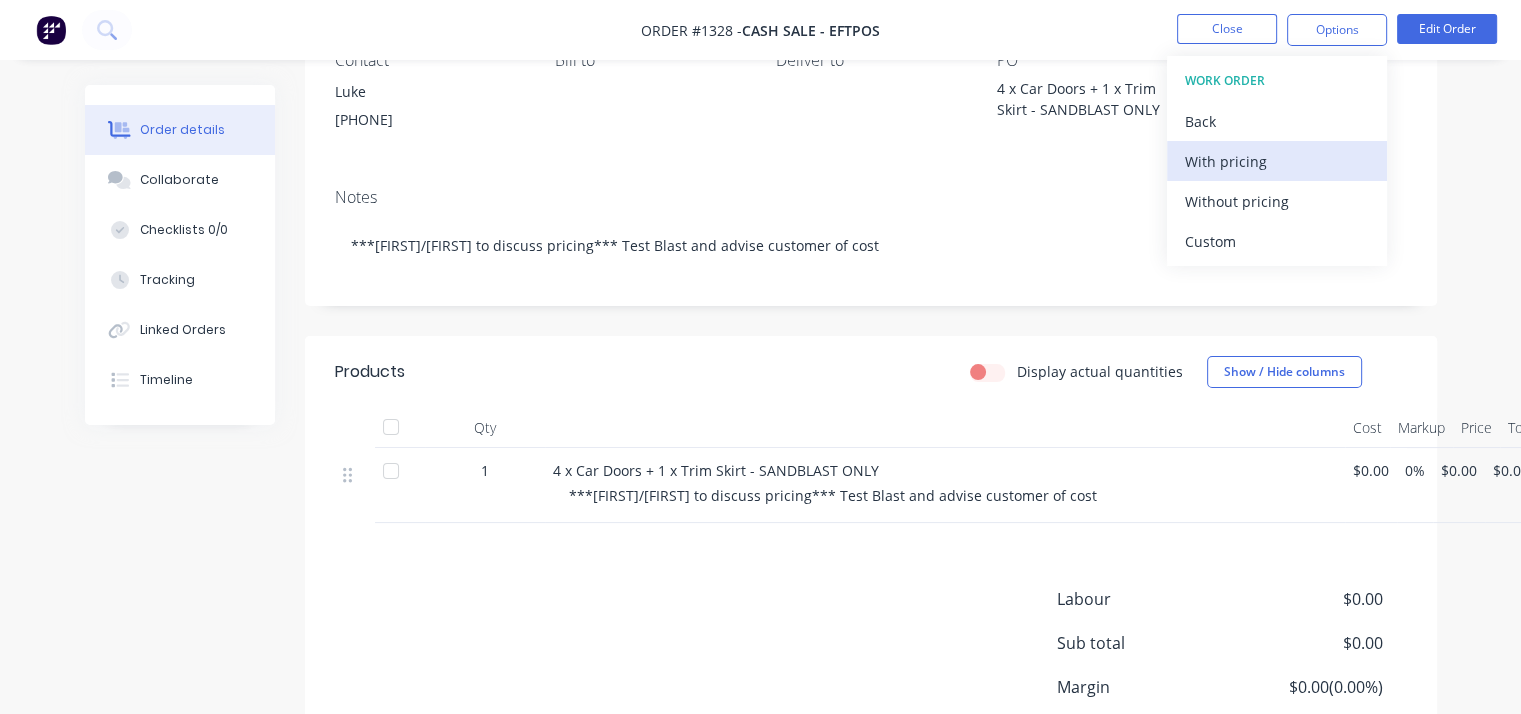 click on "With pricing" at bounding box center (1277, 161) 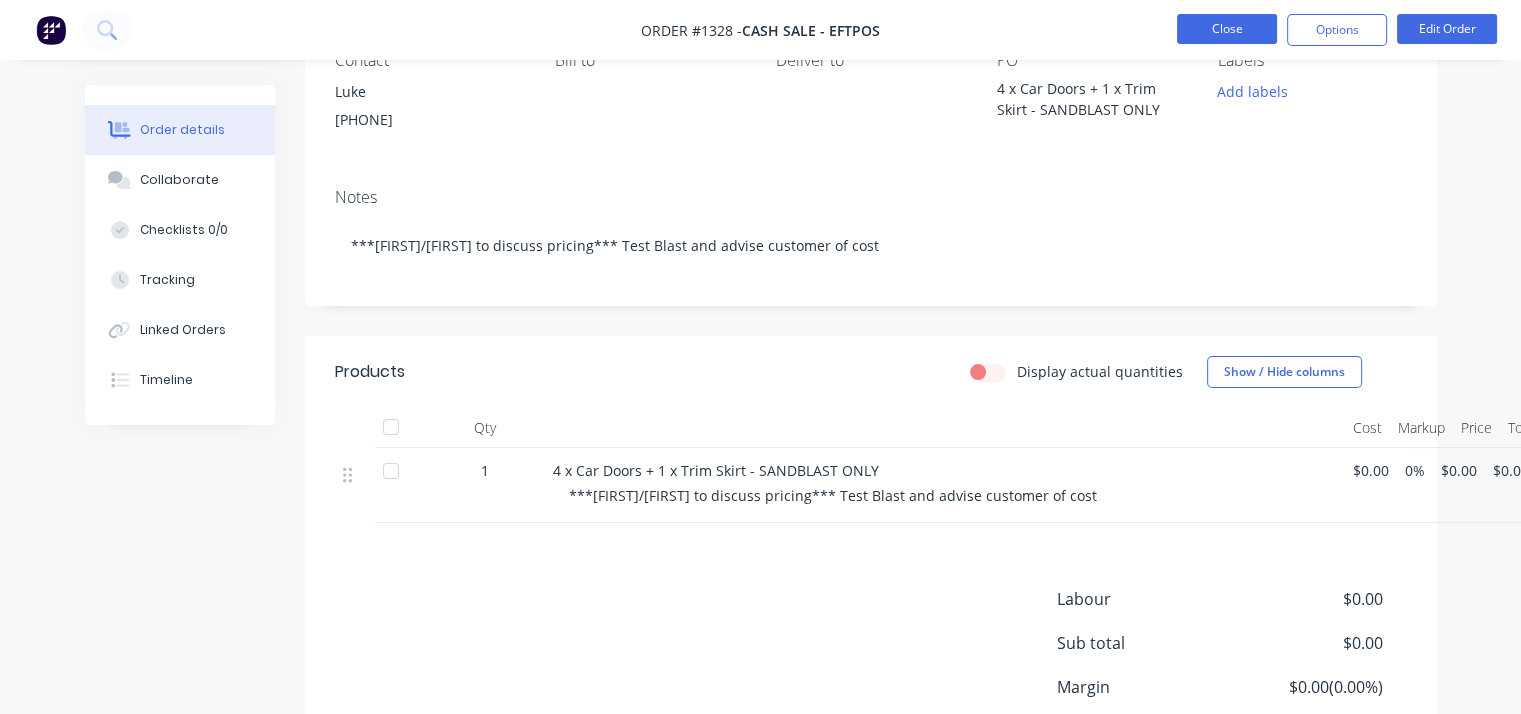 click on "Close" at bounding box center [1227, 29] 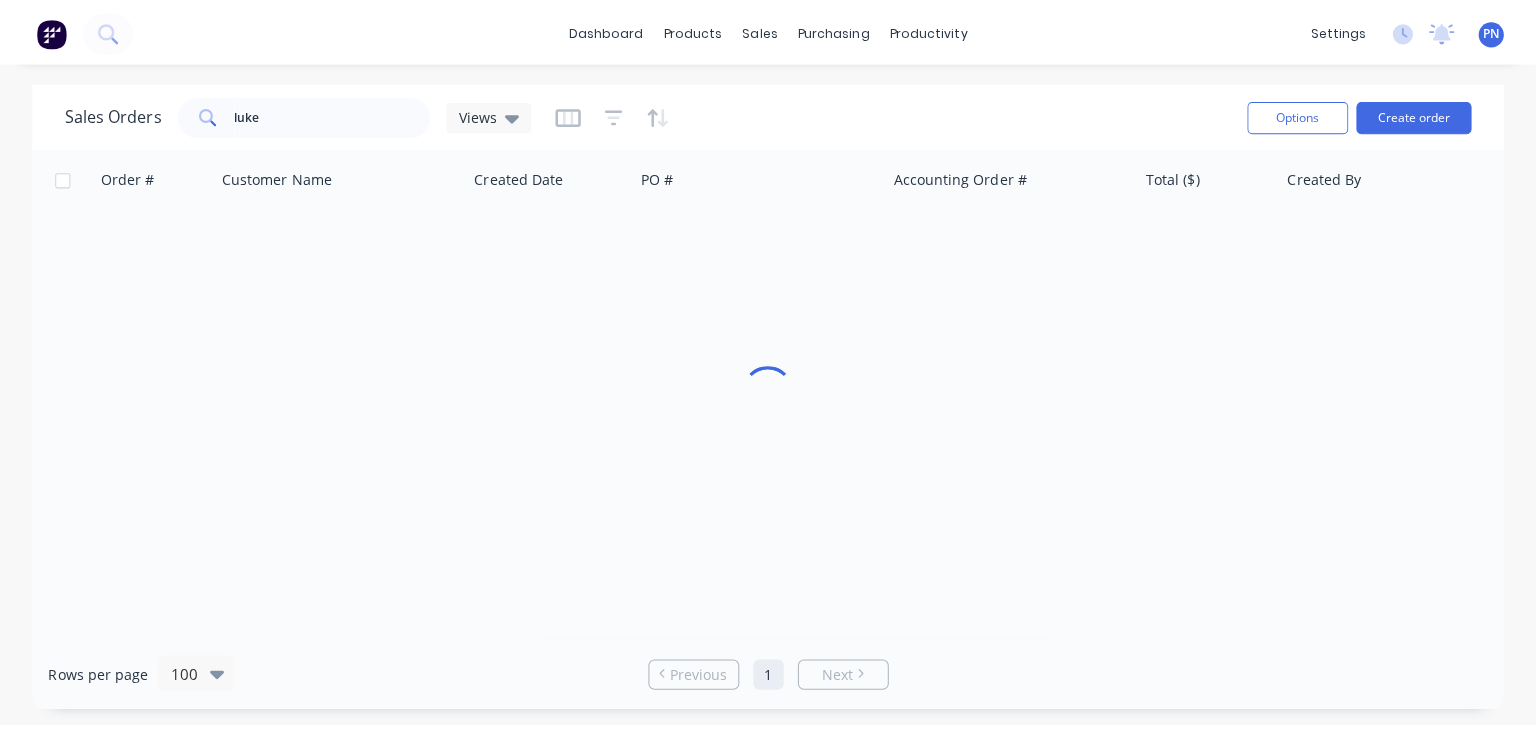 scroll, scrollTop: 0, scrollLeft: 0, axis: both 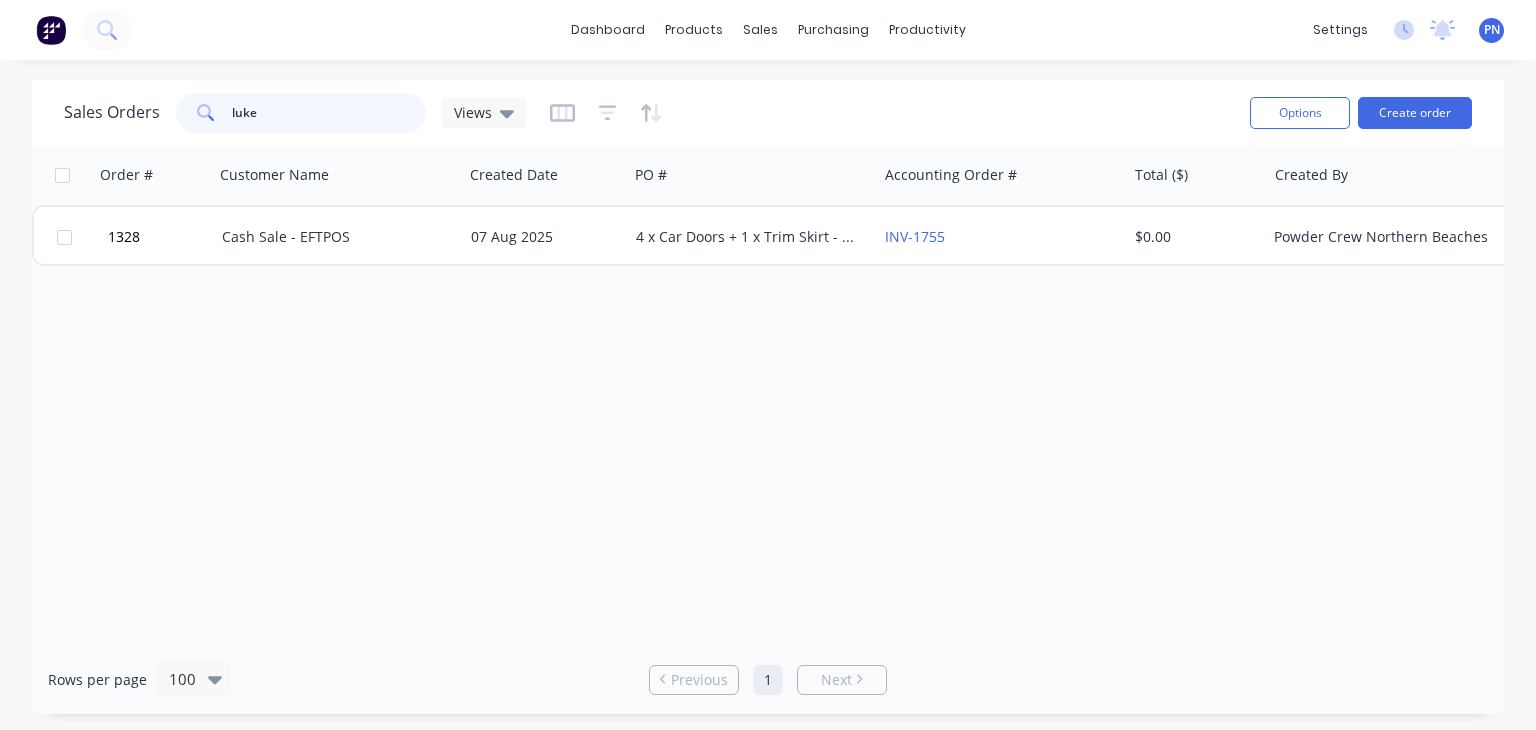drag, startPoint x: 334, startPoint y: 118, endPoint x: 0, endPoint y: 111, distance: 334.07333 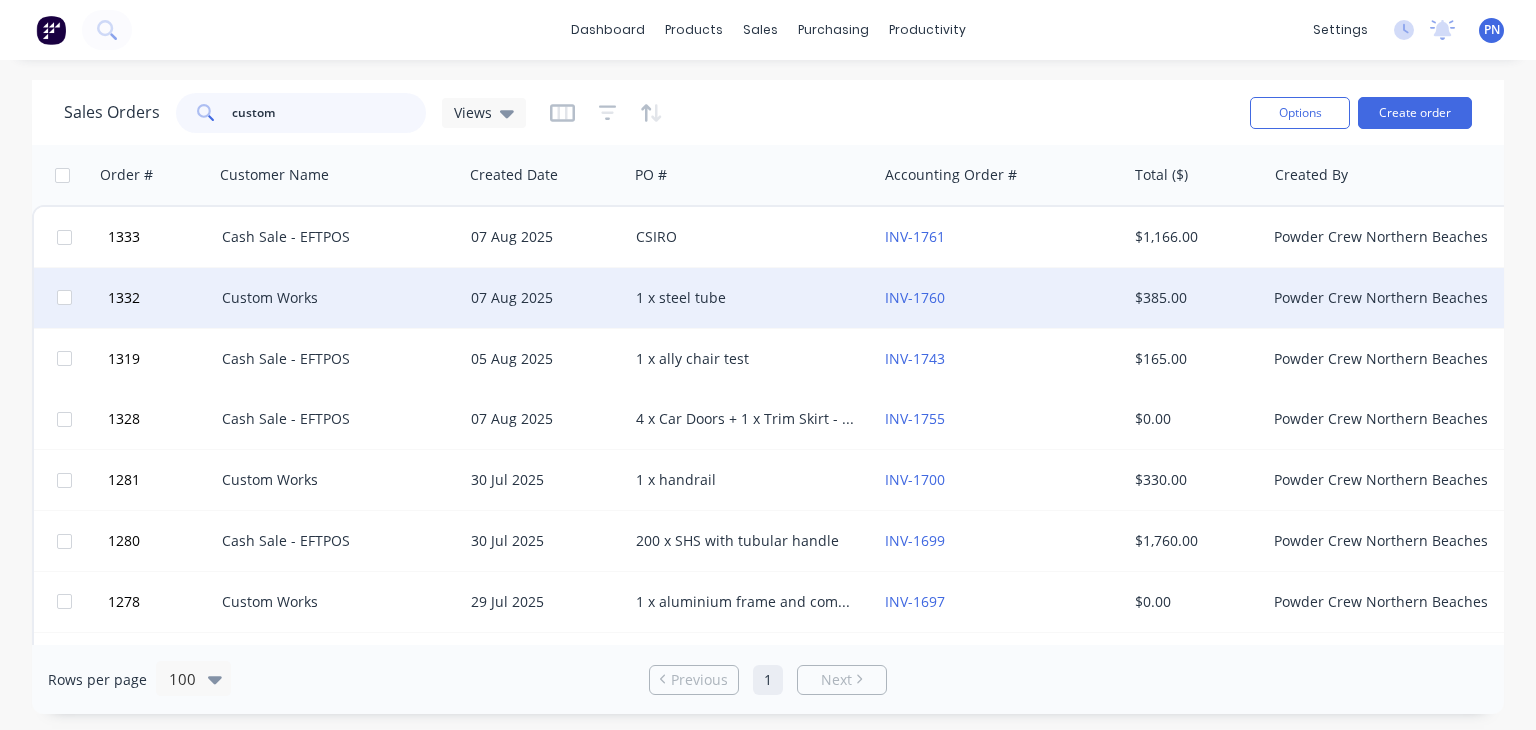 type on "custom" 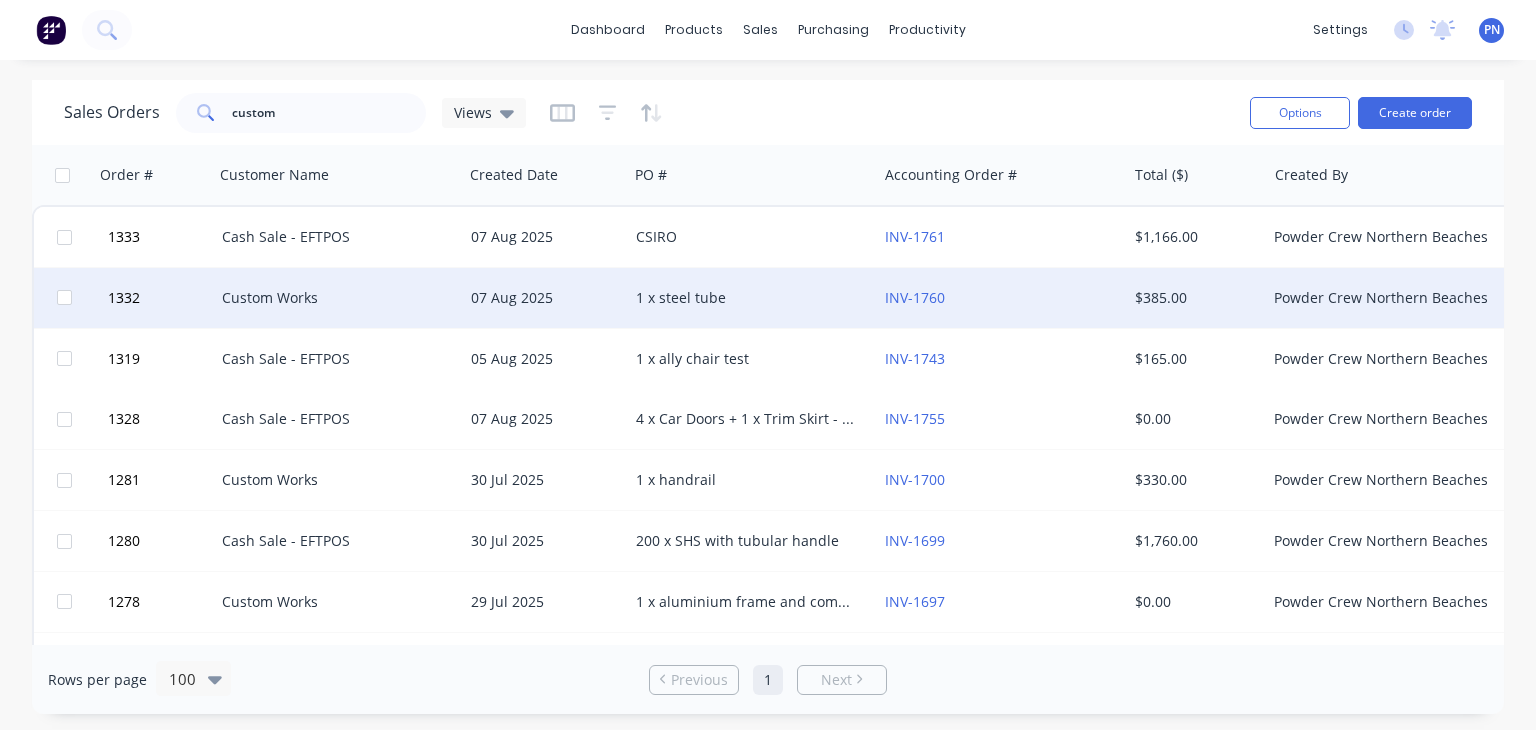 click on "1 x steel tube" at bounding box center (747, 298) 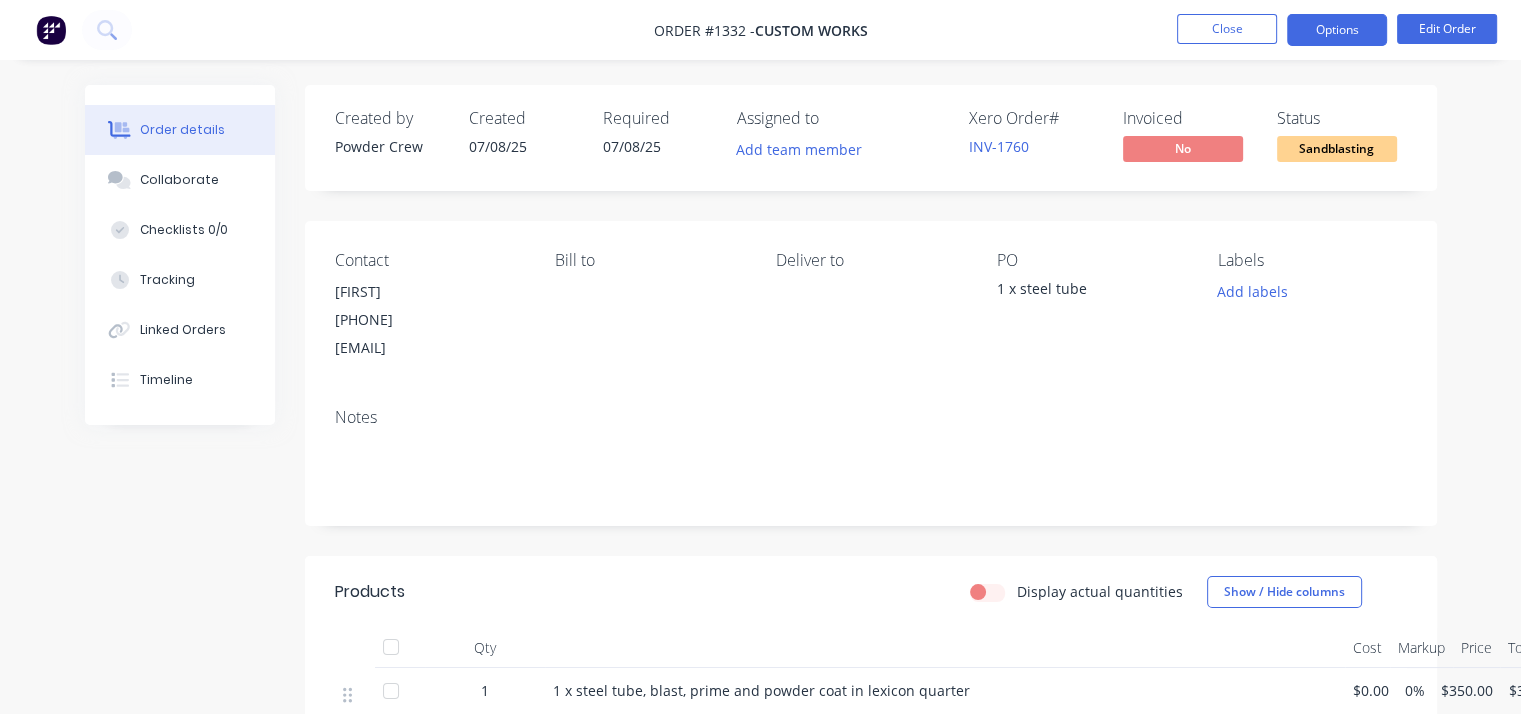 click on "Options" at bounding box center (1337, 30) 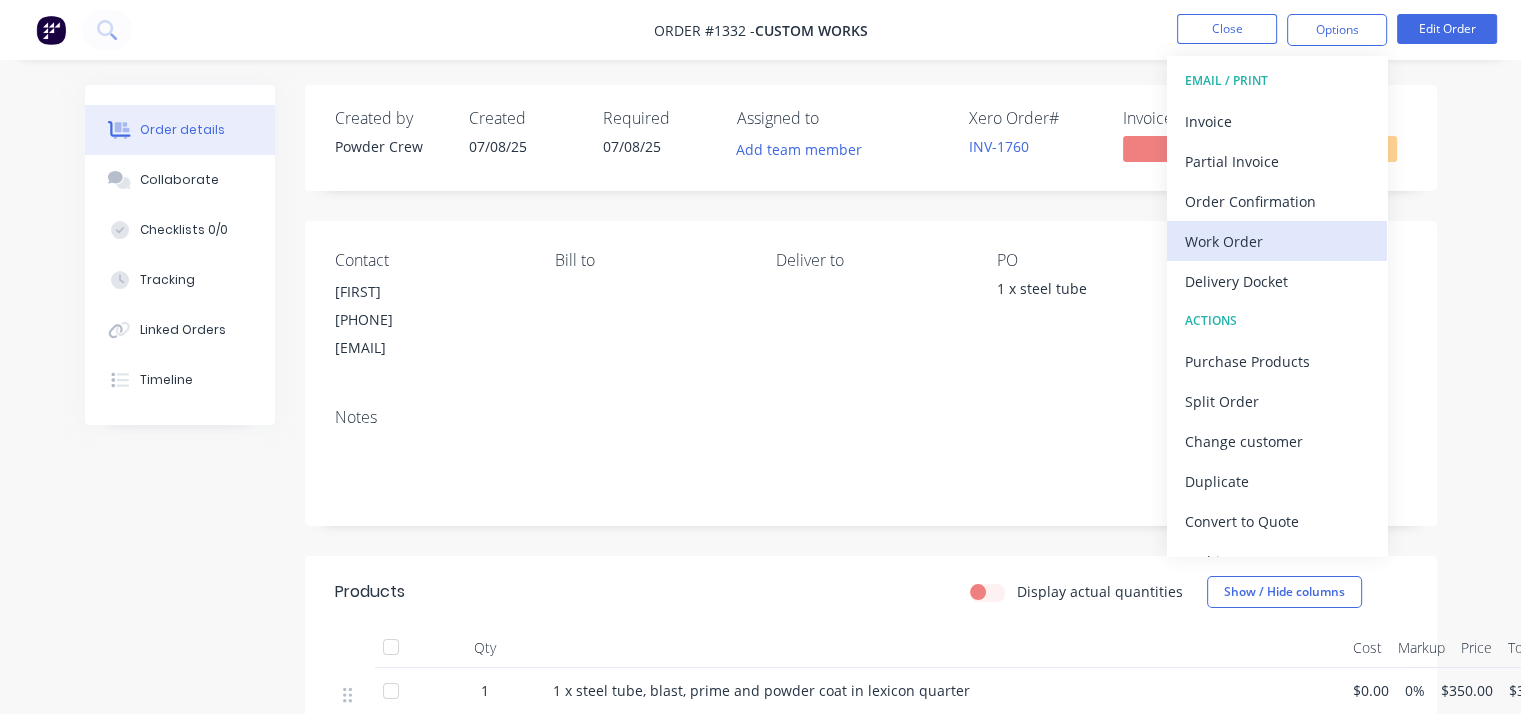 click on "Work Order" at bounding box center (1277, 241) 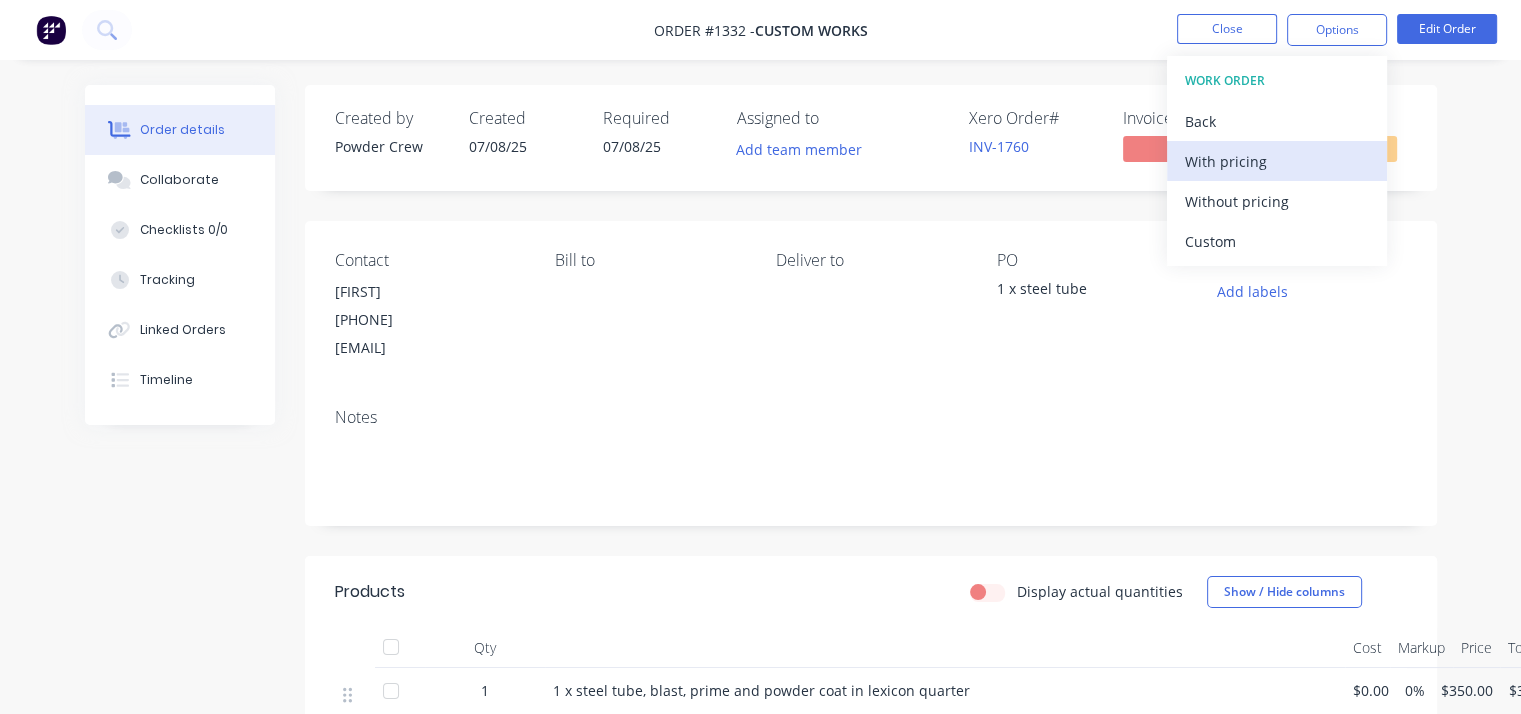 click on "With pricing" at bounding box center (1277, 161) 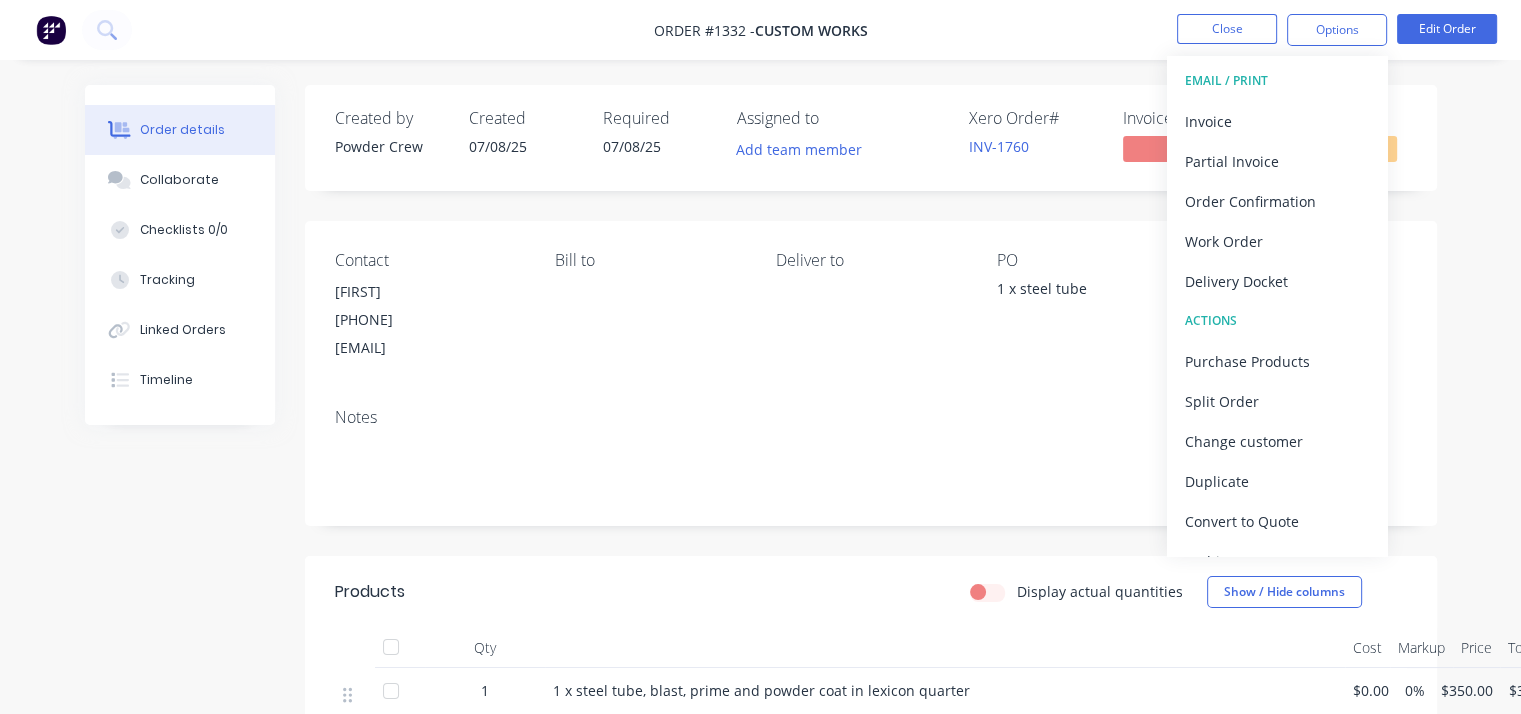 click on "Notes" at bounding box center [871, 459] 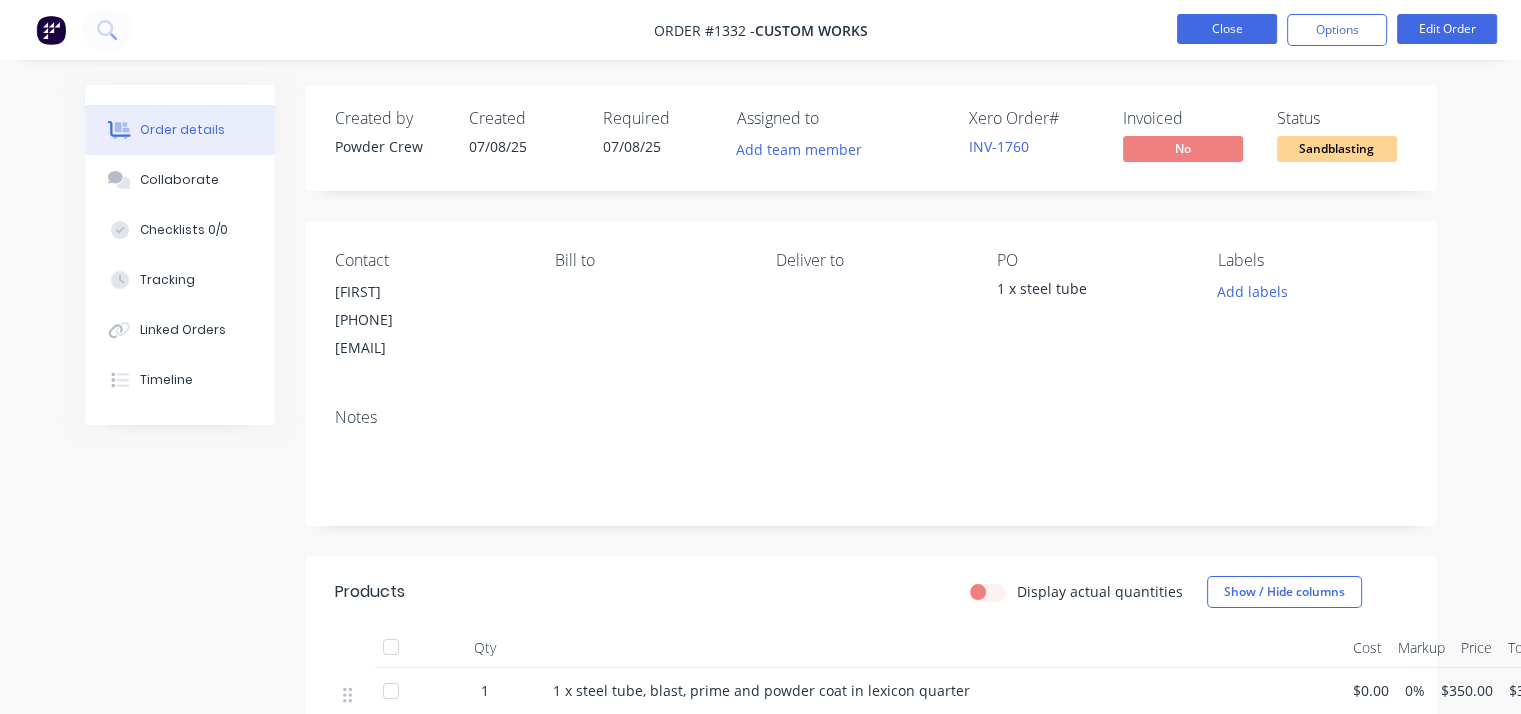 click on "Close" at bounding box center [1227, 29] 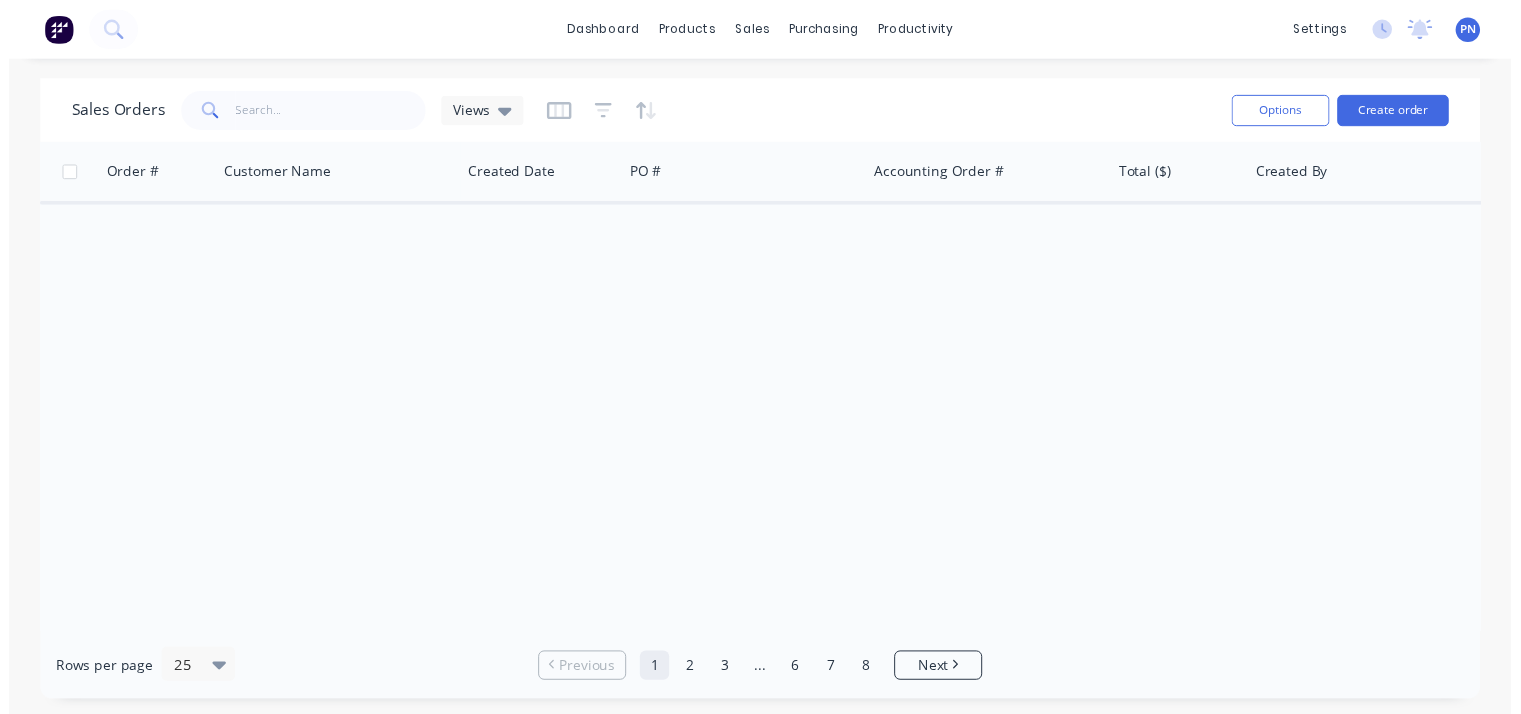 scroll, scrollTop: 0, scrollLeft: 0, axis: both 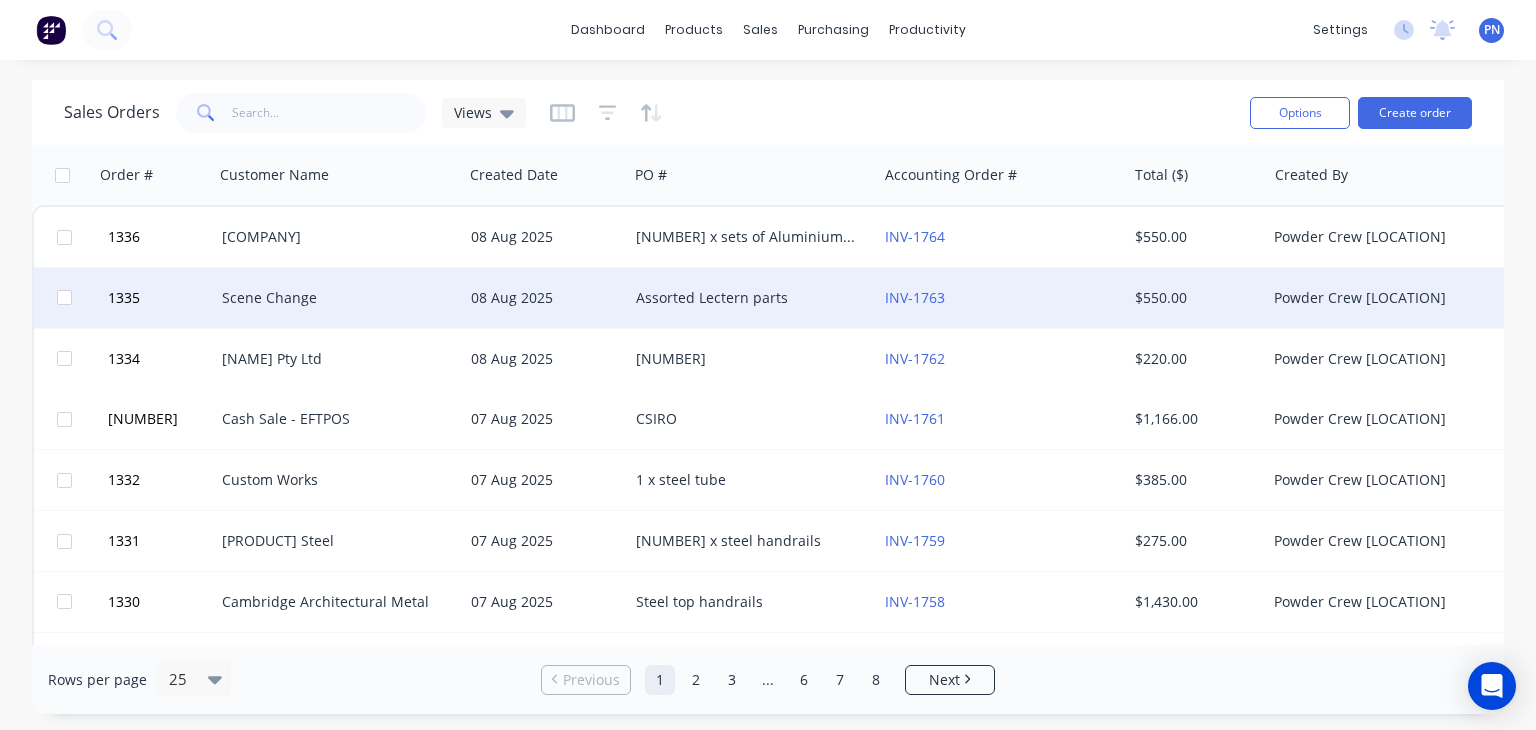 click on "Assorted Lectern parts" at bounding box center (747, 298) 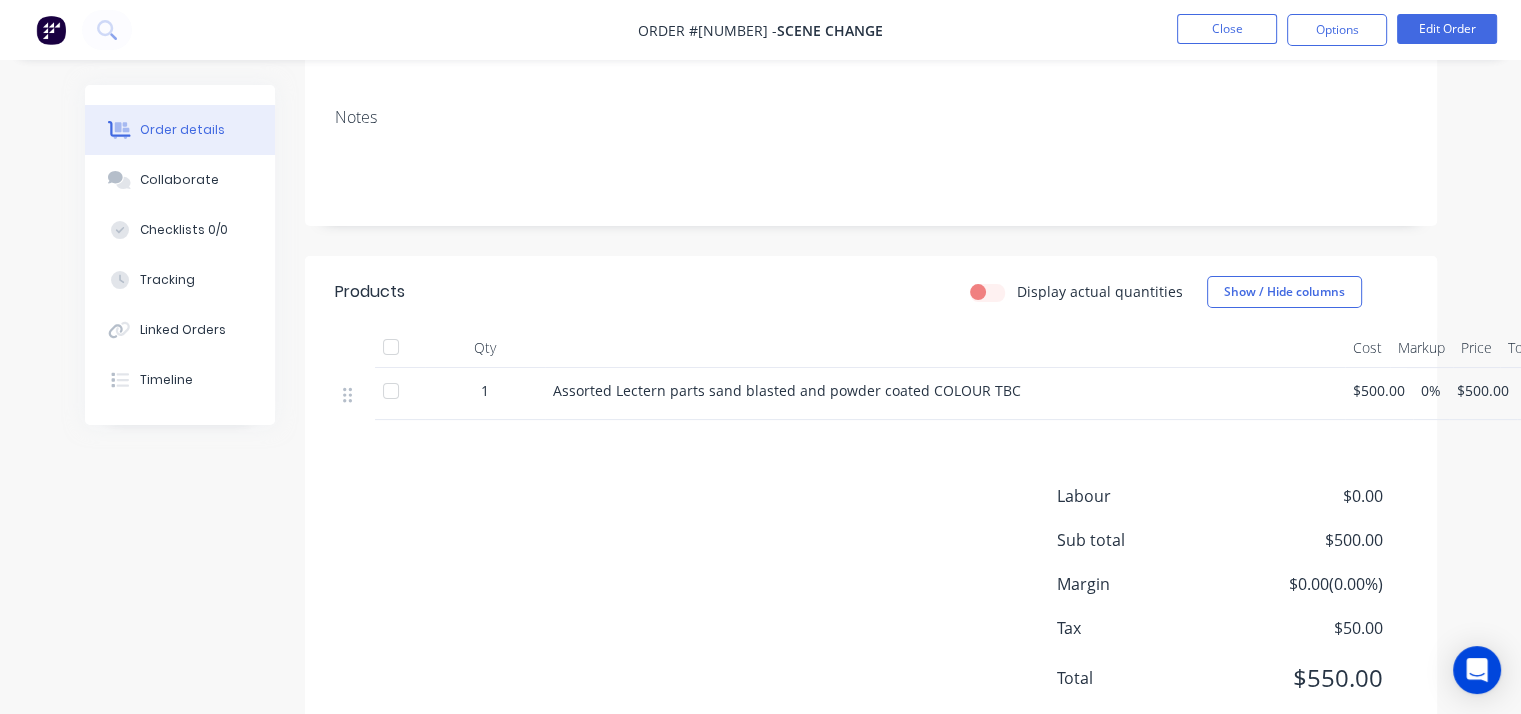 scroll, scrollTop: 0, scrollLeft: 0, axis: both 